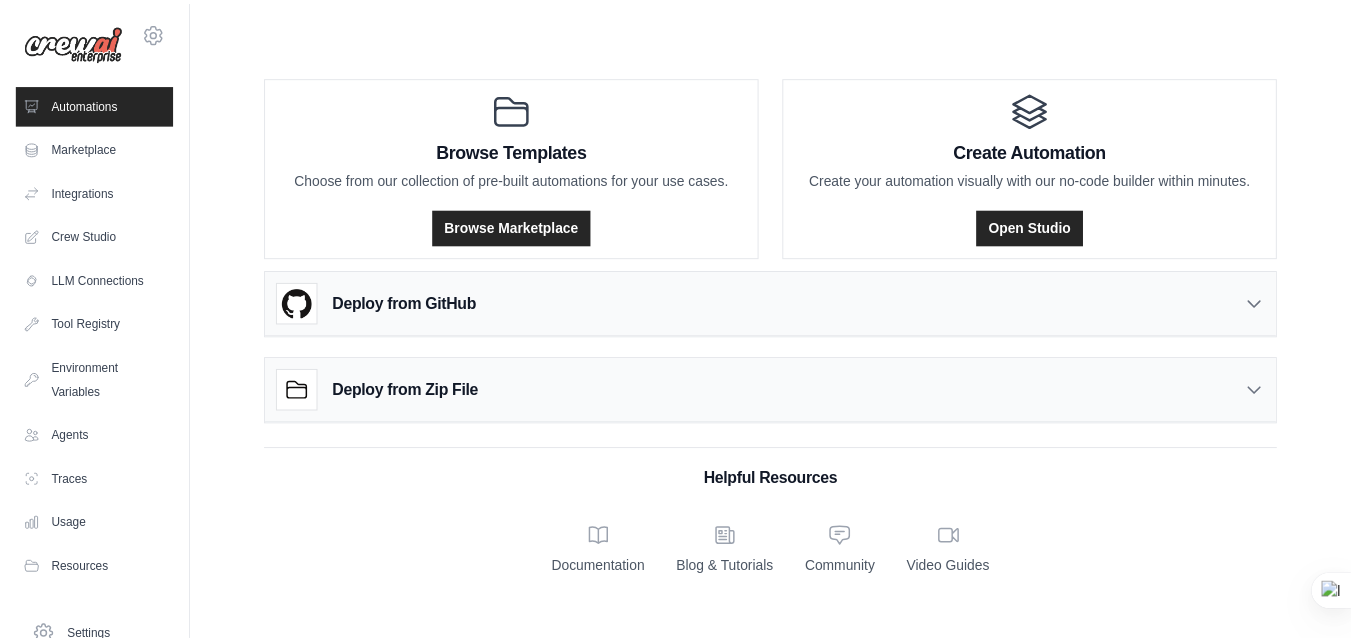 scroll, scrollTop: 0, scrollLeft: 0, axis: both 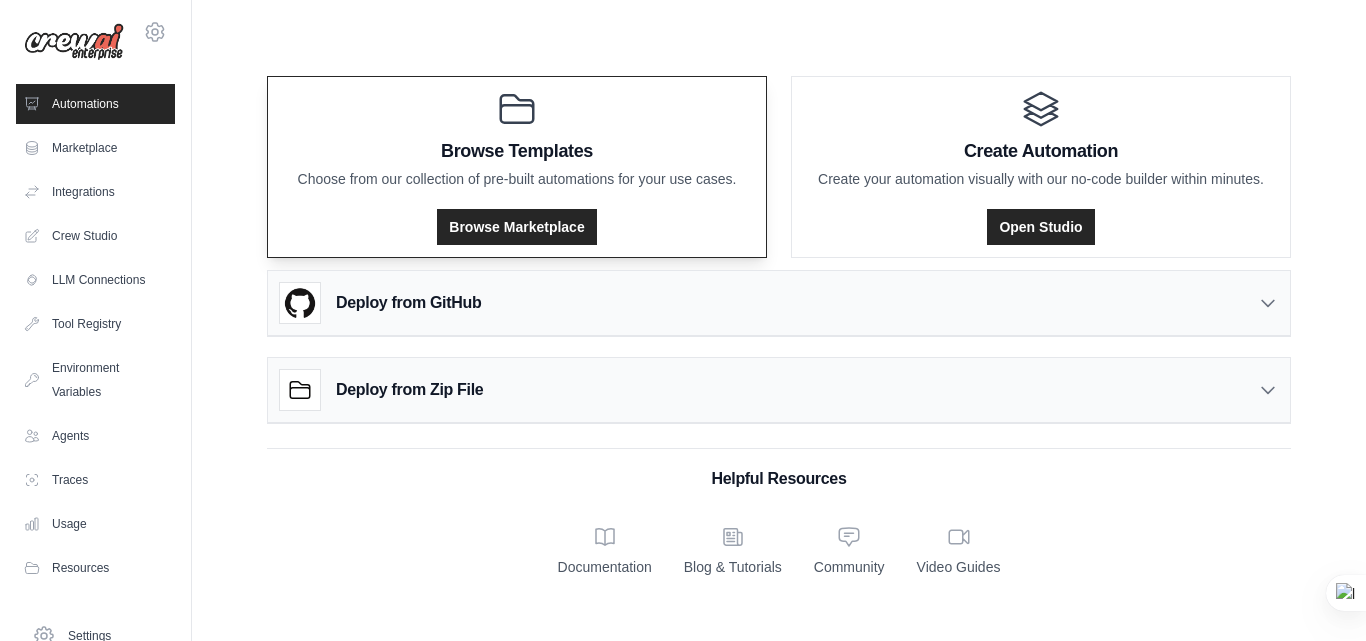 drag, startPoint x: 90, startPoint y: 107, endPoint x: 280, endPoint y: 160, distance: 197.25365 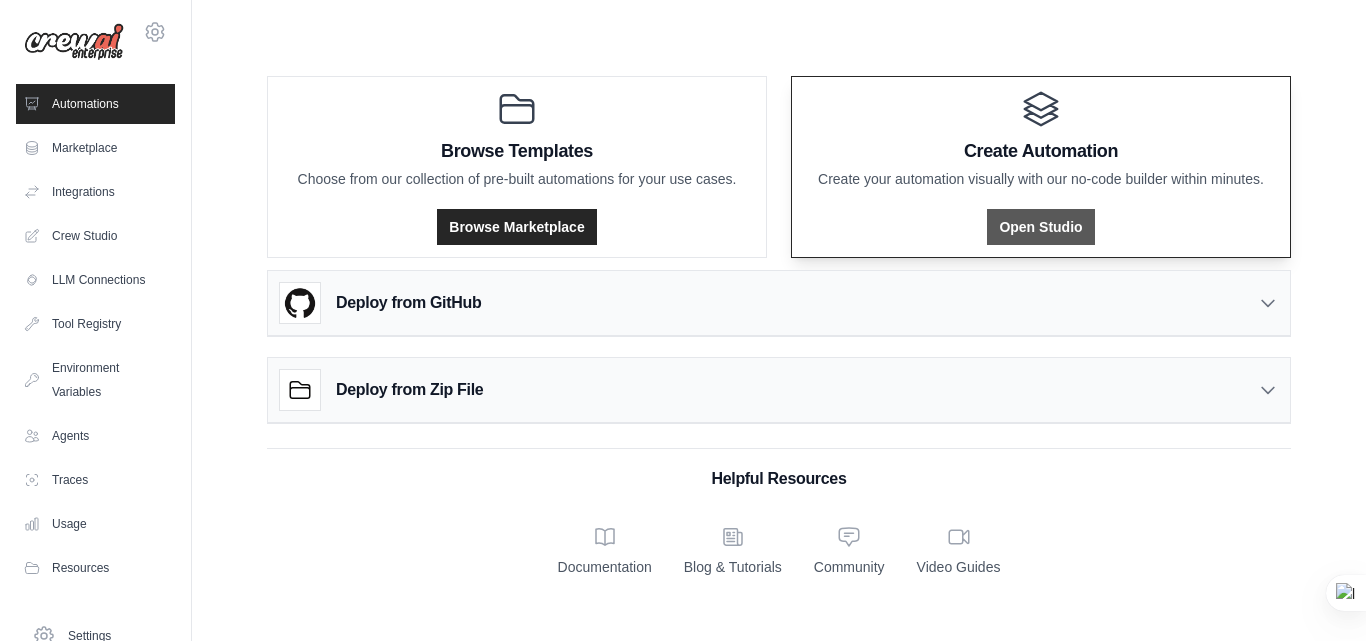 click on "Open Studio" at bounding box center (1040, 227) 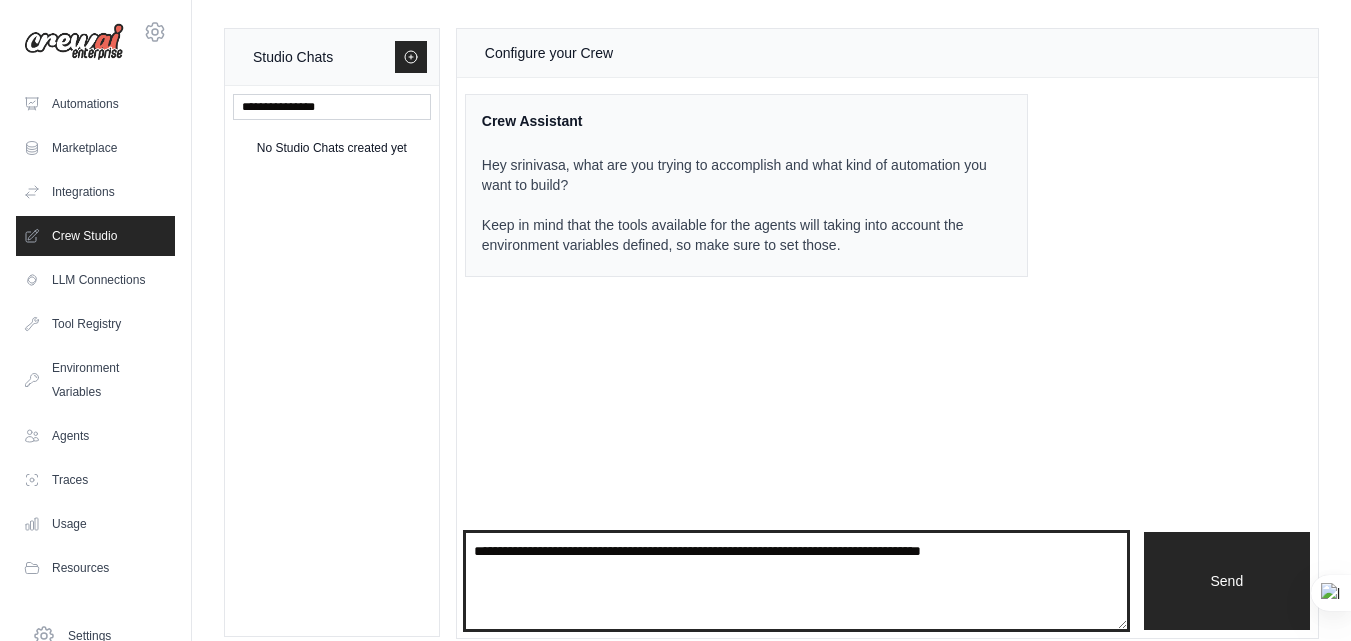 click at bounding box center (796, 581) 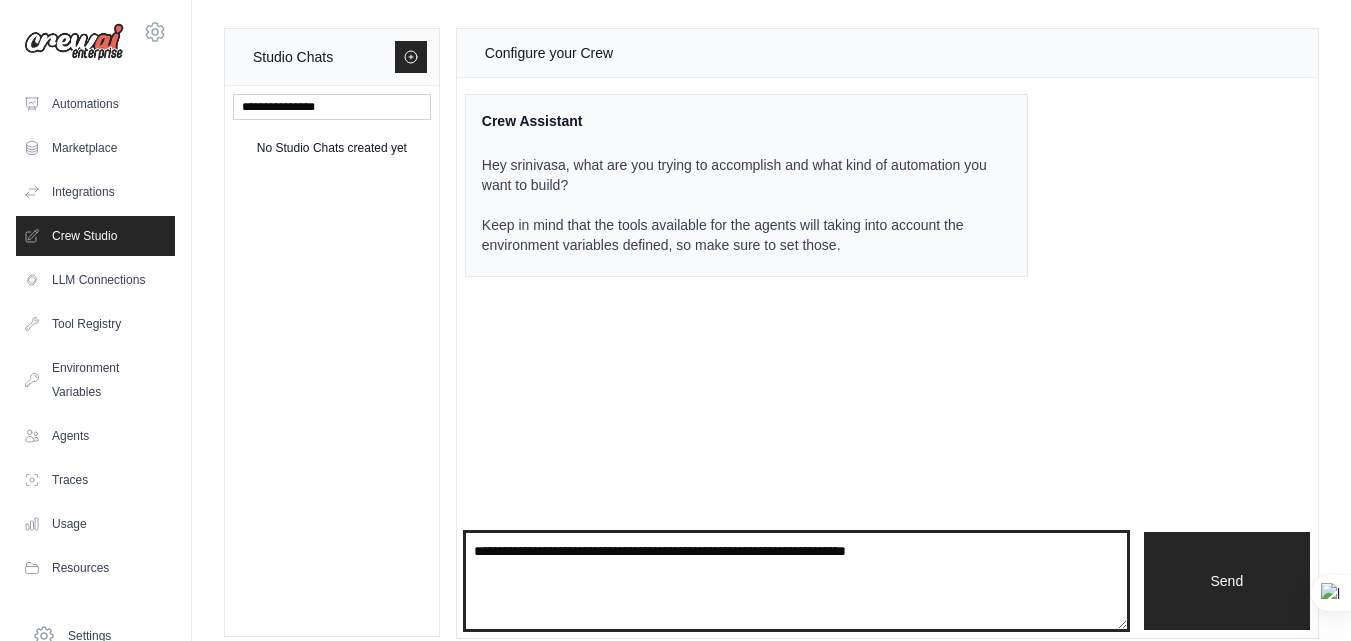 type on "**********" 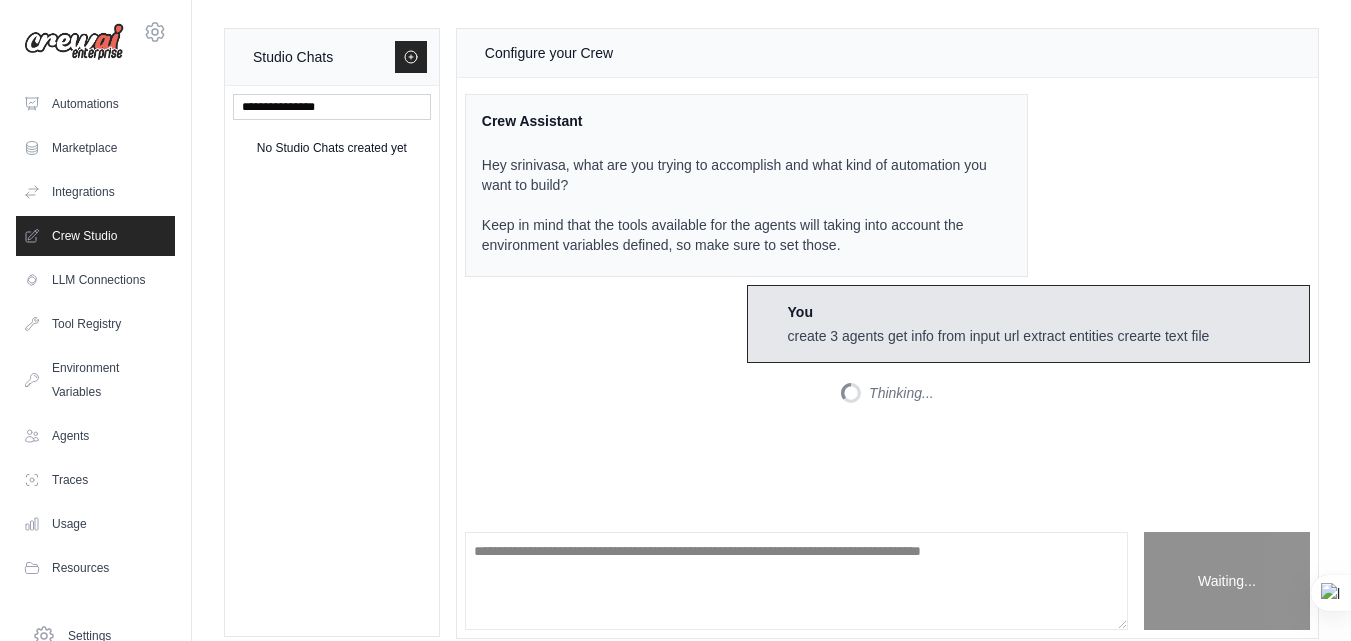 scroll, scrollTop: 717, scrollLeft: 0, axis: vertical 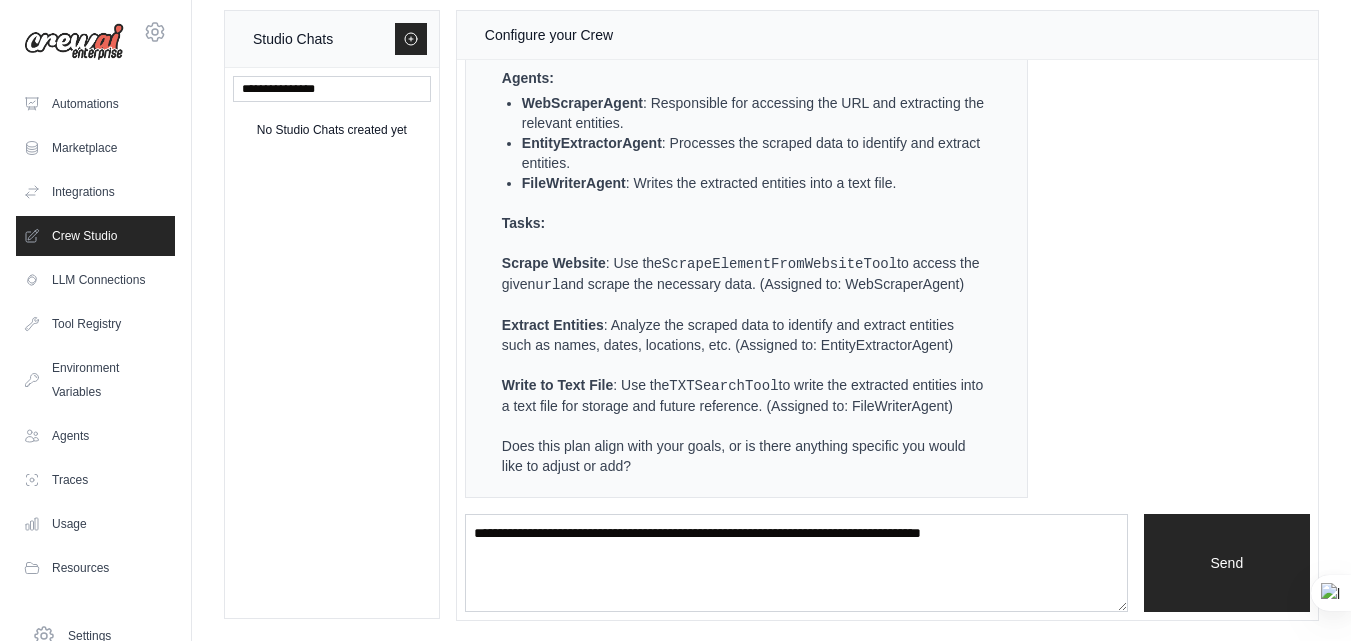 drag, startPoint x: 856, startPoint y: 260, endPoint x: 880, endPoint y: 346, distance: 89.28606 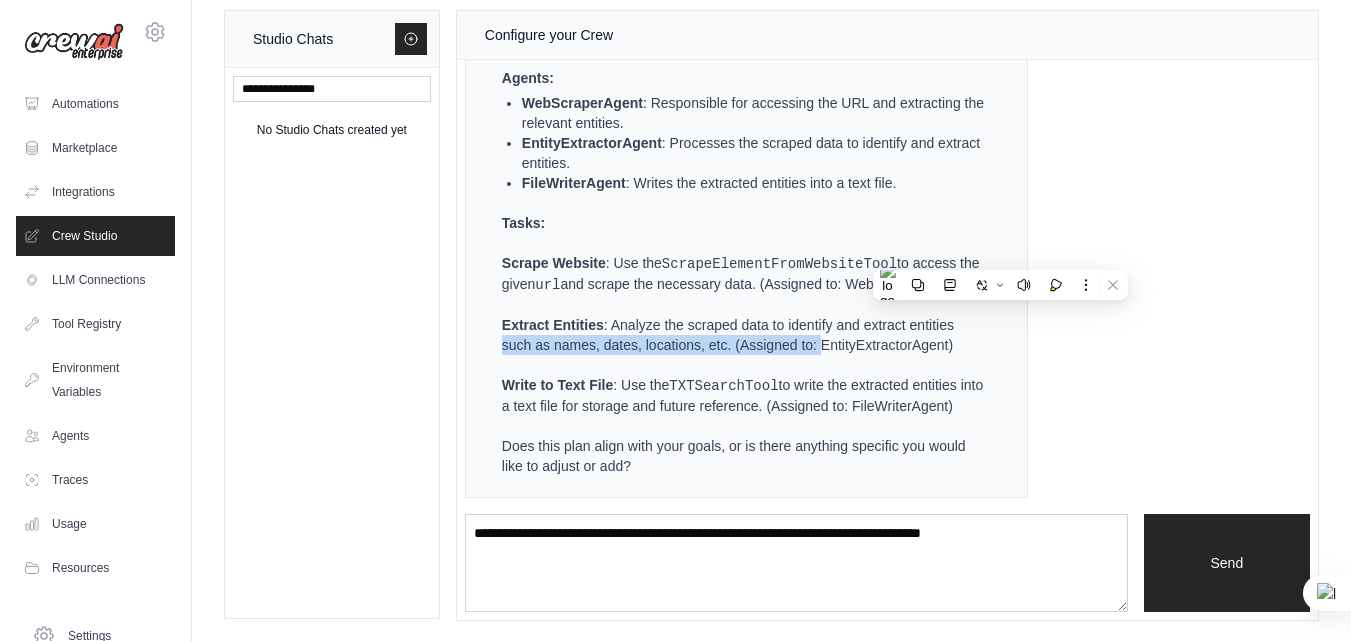drag, startPoint x: 825, startPoint y: 325, endPoint x: 957, endPoint y: 352, distance: 134.73306 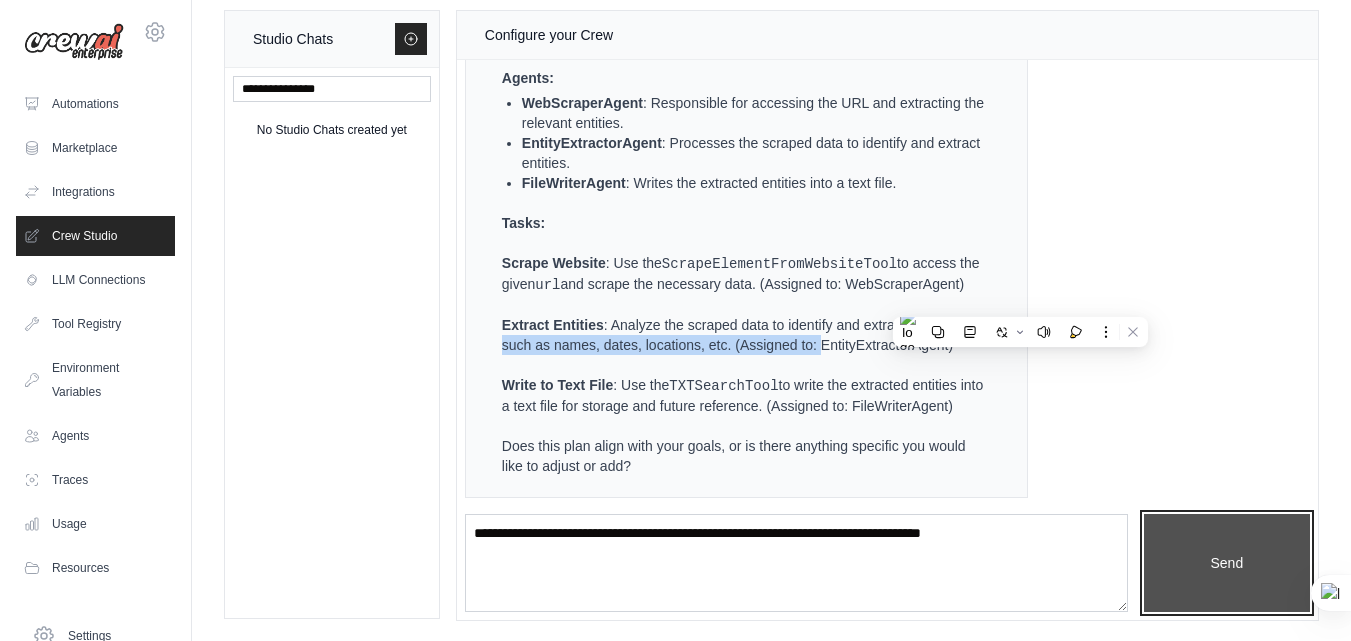 click on "Send" at bounding box center (1227, 563) 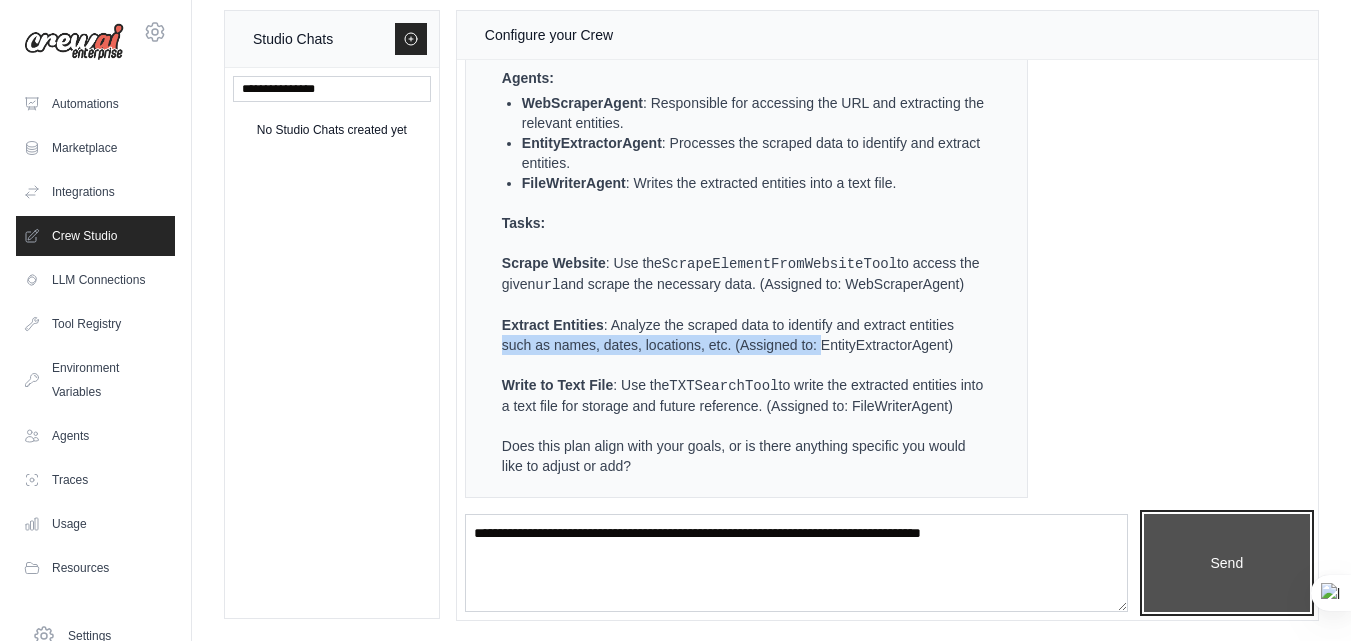 click on "Send" at bounding box center [1227, 563] 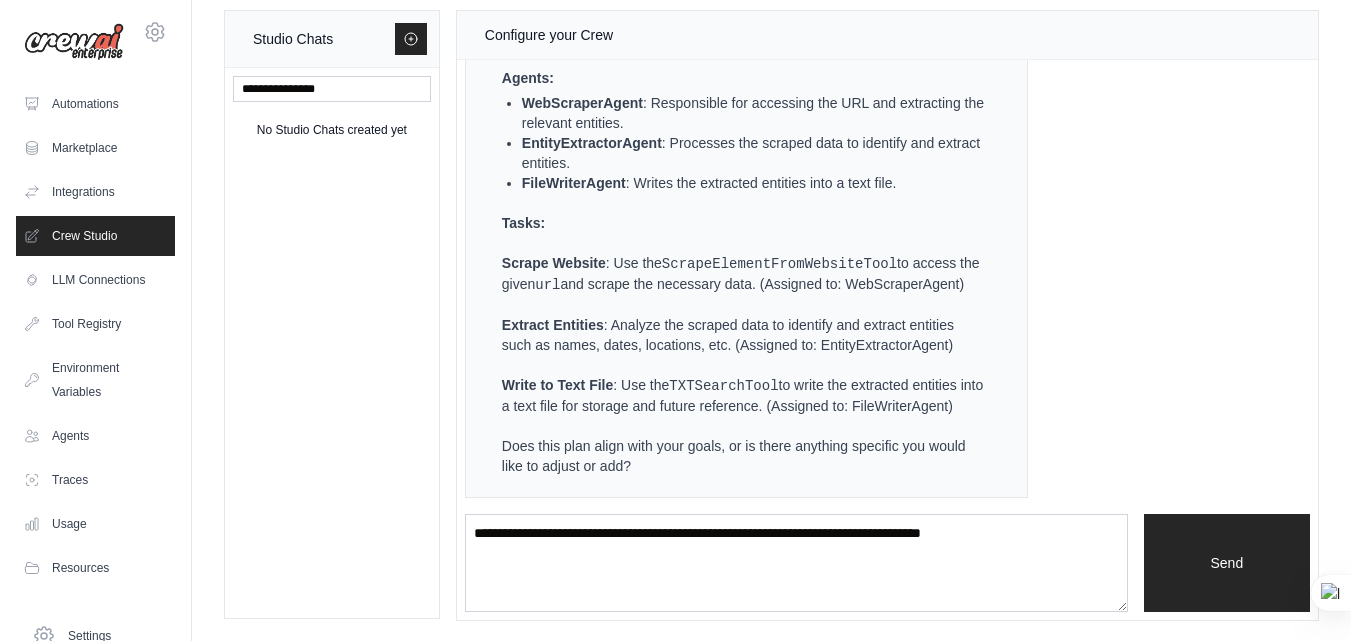 click on "Write to Text File : Use the  TXTSearchTool  to write the extracted entities into a text file for storage and future reference. (Assigned to: FileWriterAgent)" at bounding box center (744, 395) 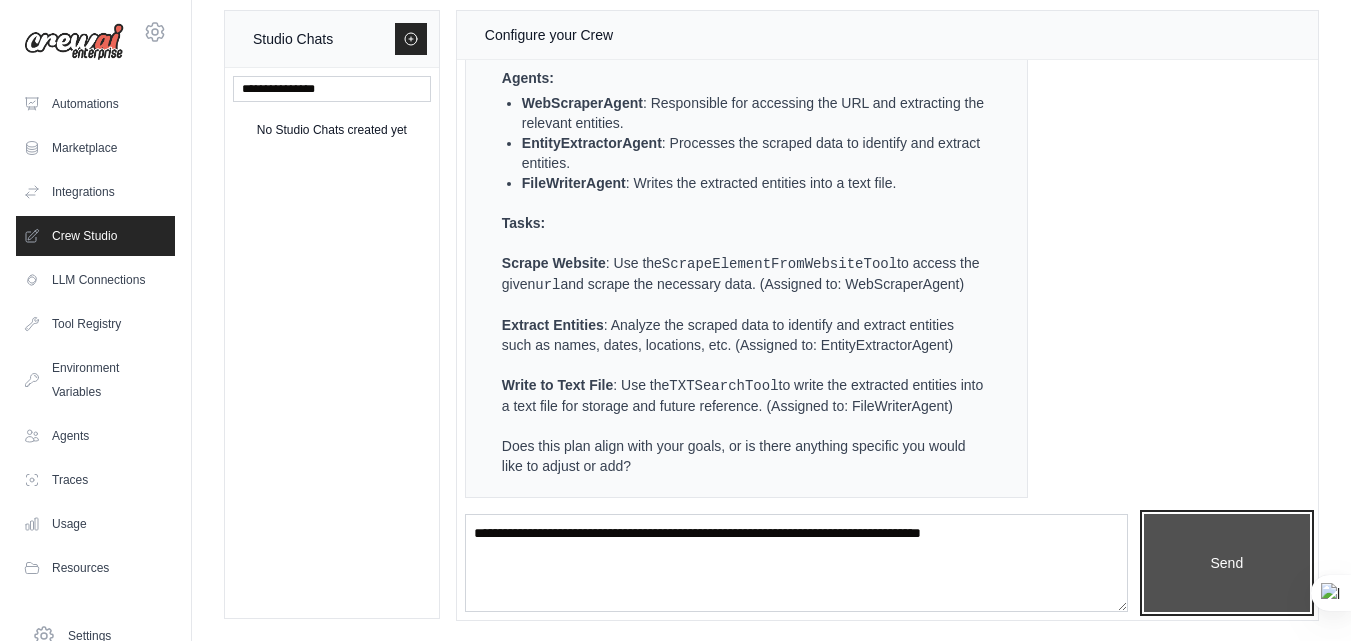 click on "Send" at bounding box center (1227, 563) 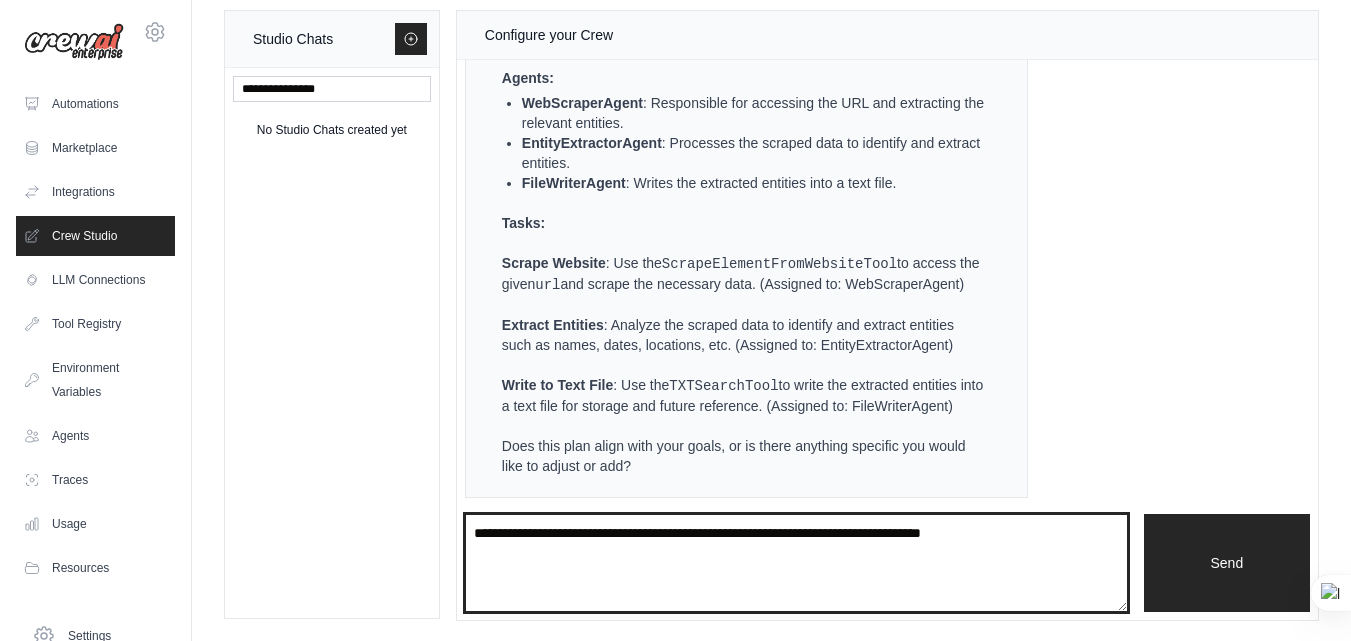 click at bounding box center [796, 563] 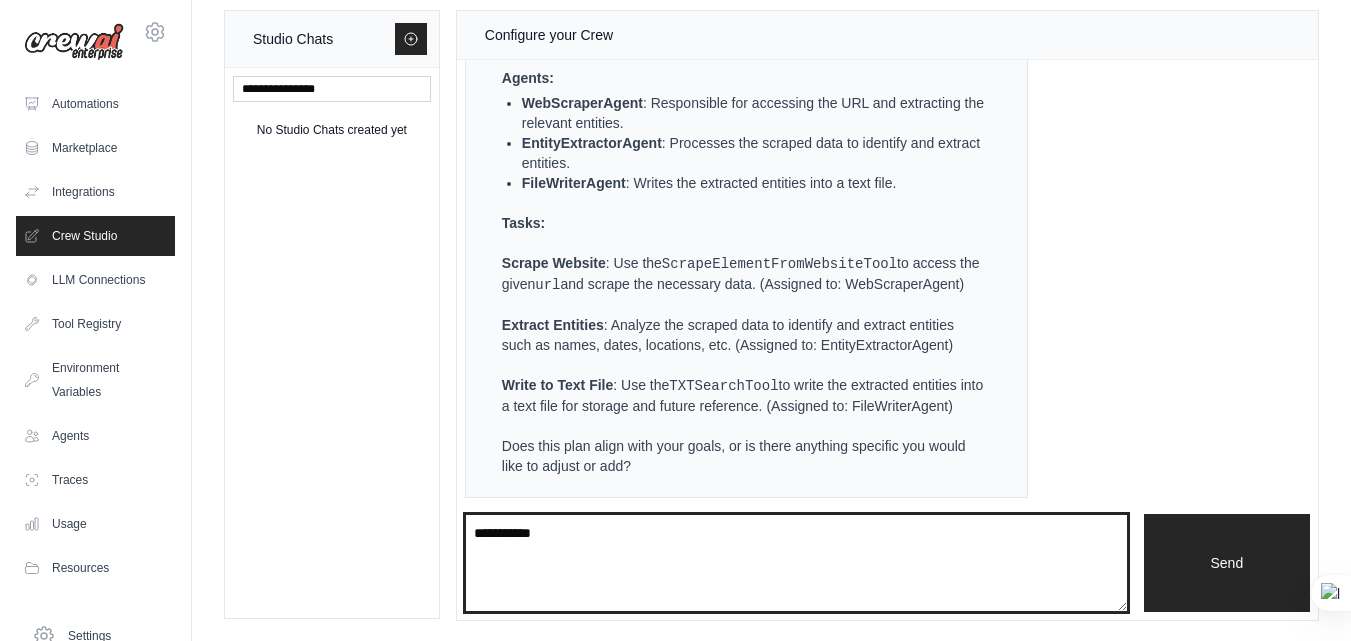 type on "**********" 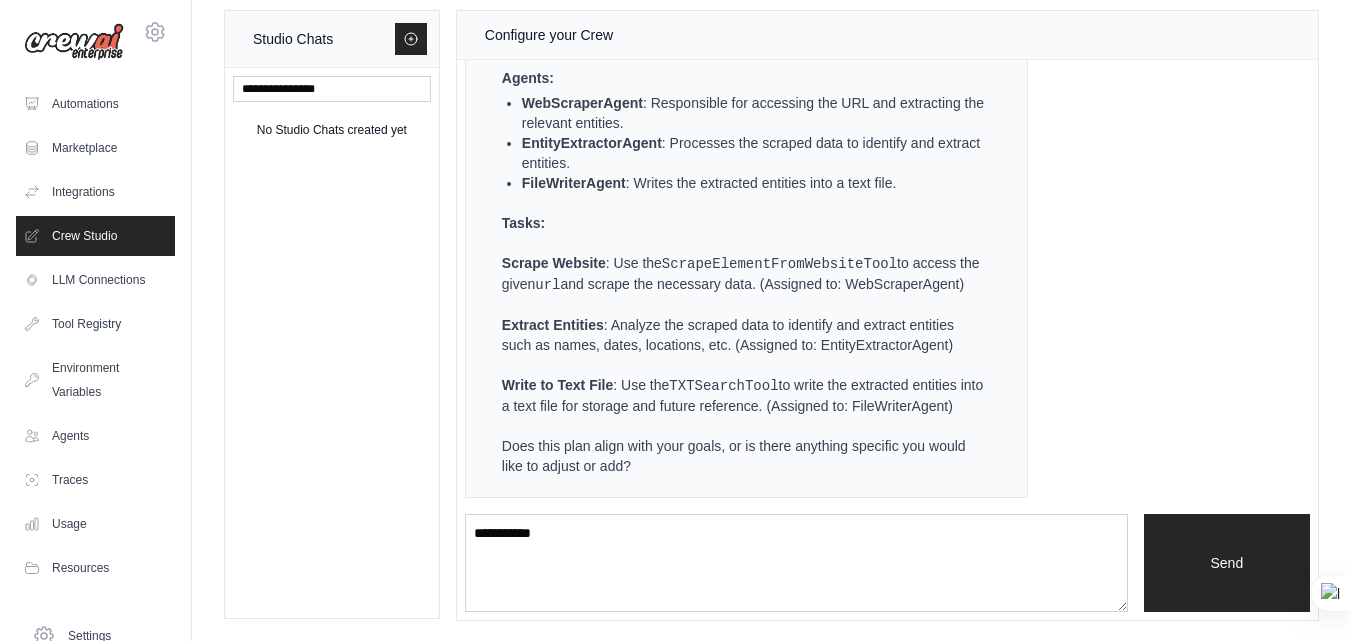 type 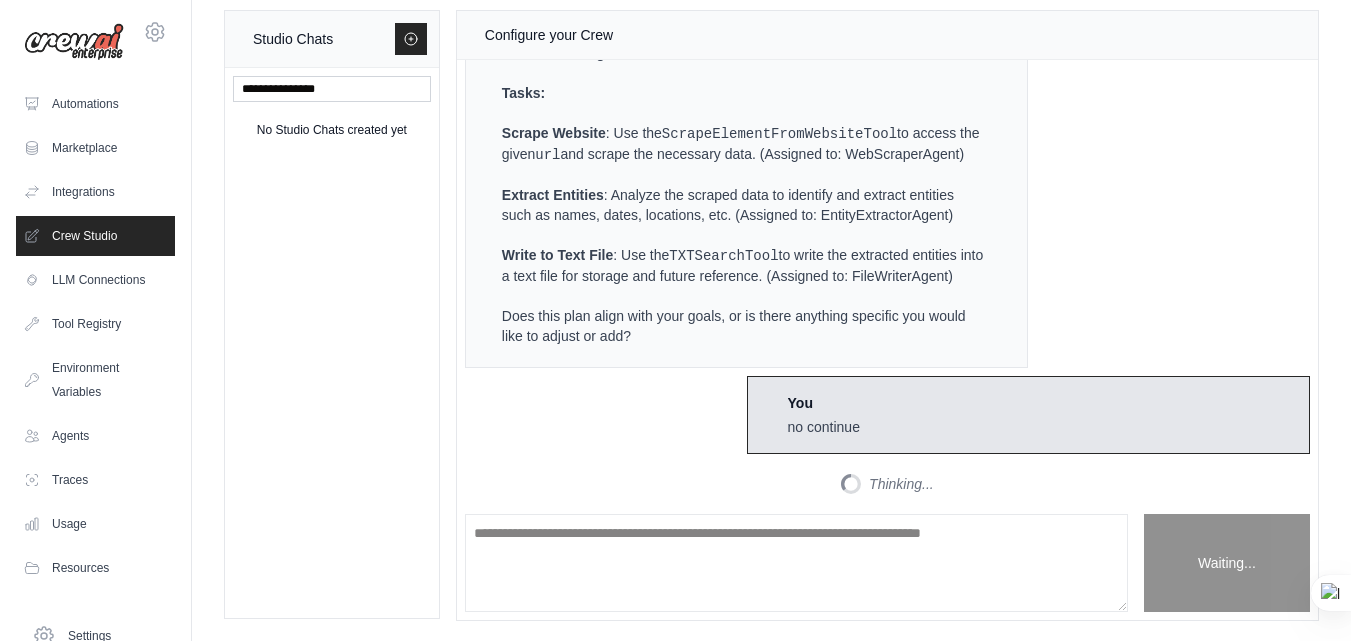 scroll, scrollTop: 1717, scrollLeft: 0, axis: vertical 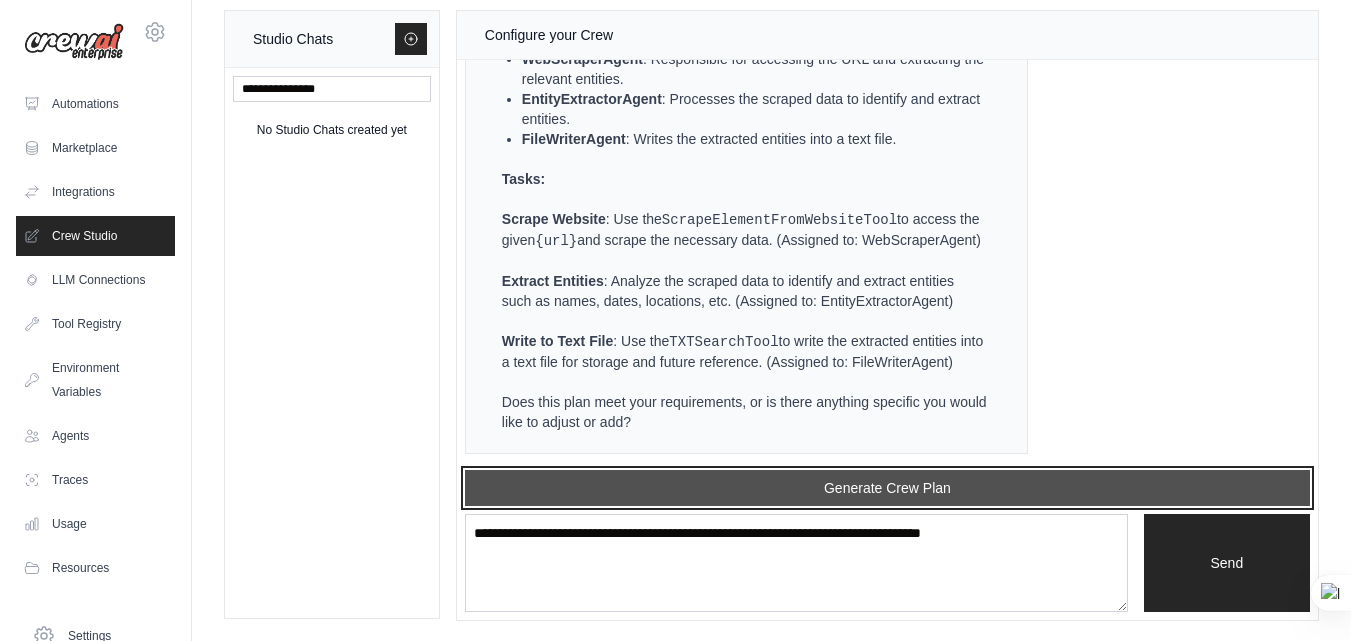 click on "Generate Crew Plan" at bounding box center (887, 488) 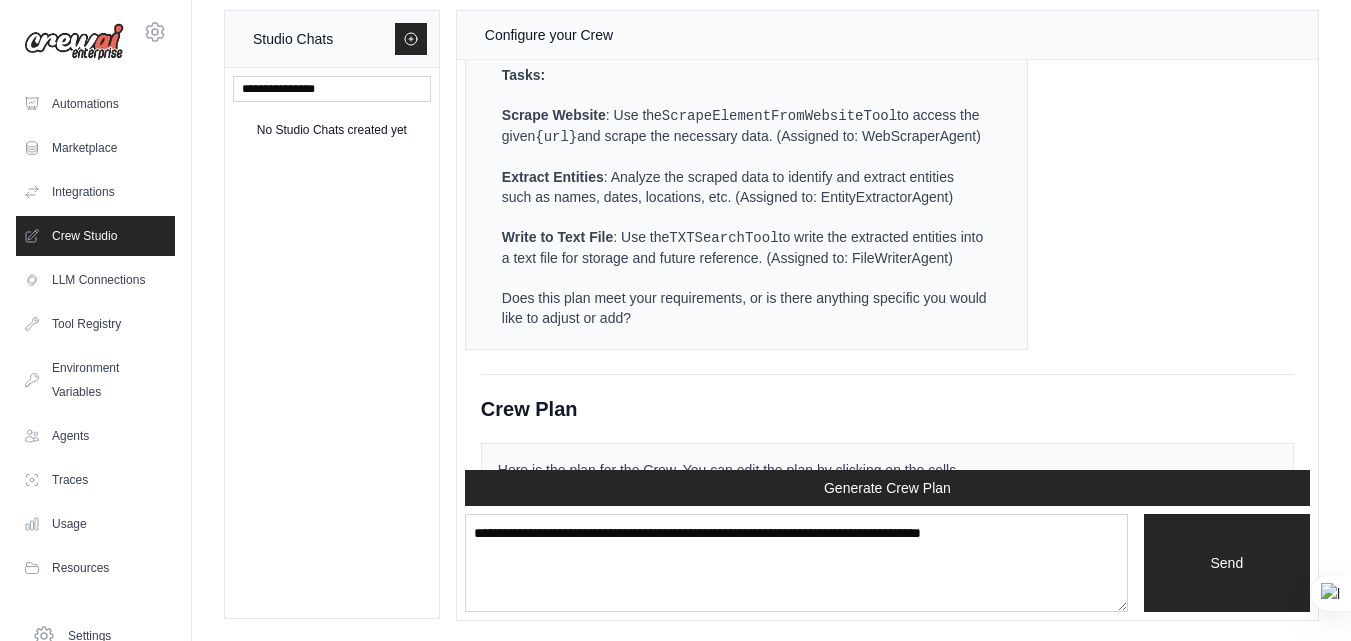 scroll, scrollTop: 2555, scrollLeft: 0, axis: vertical 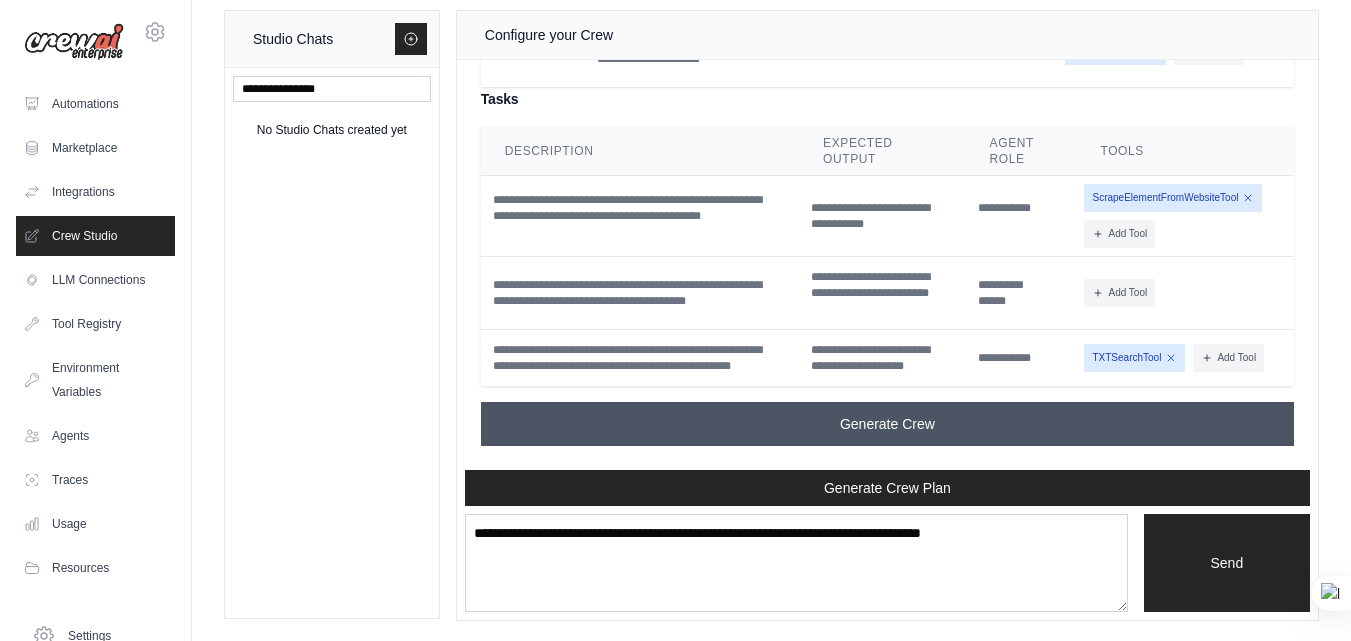 click on "Generate Crew" at bounding box center [887, 424] 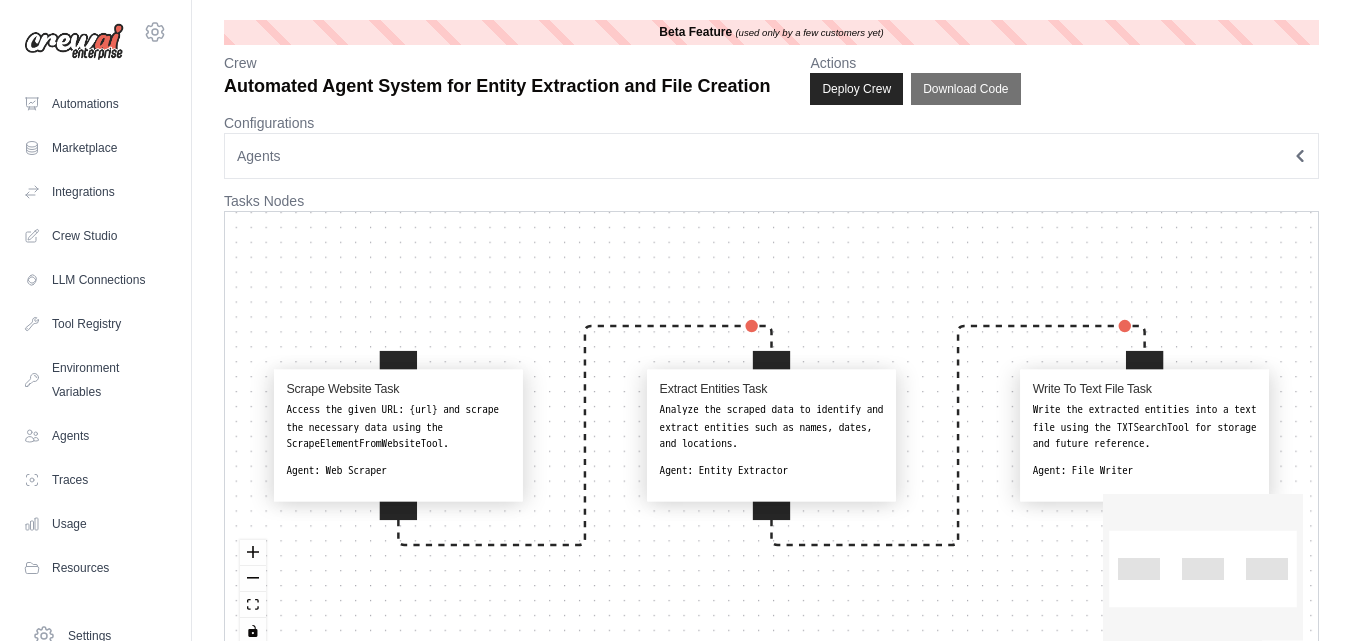 scroll, scrollTop: 0, scrollLeft: 0, axis: both 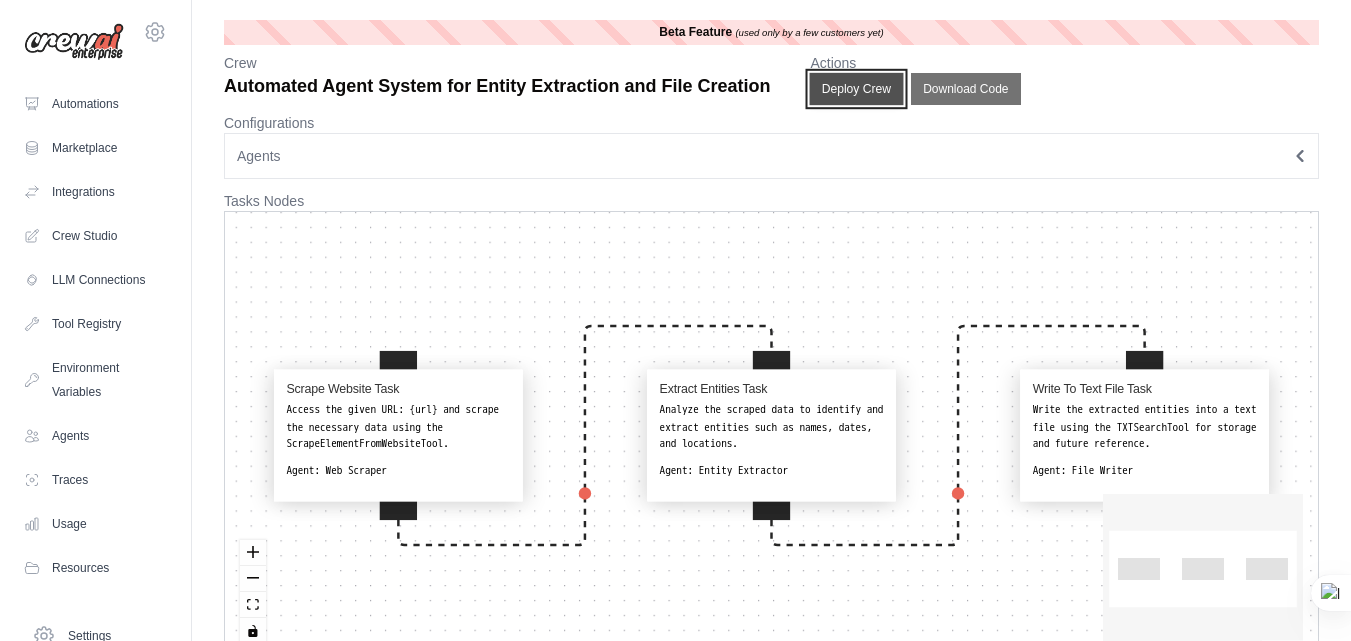 click on "Deploy Crew" at bounding box center (857, 89) 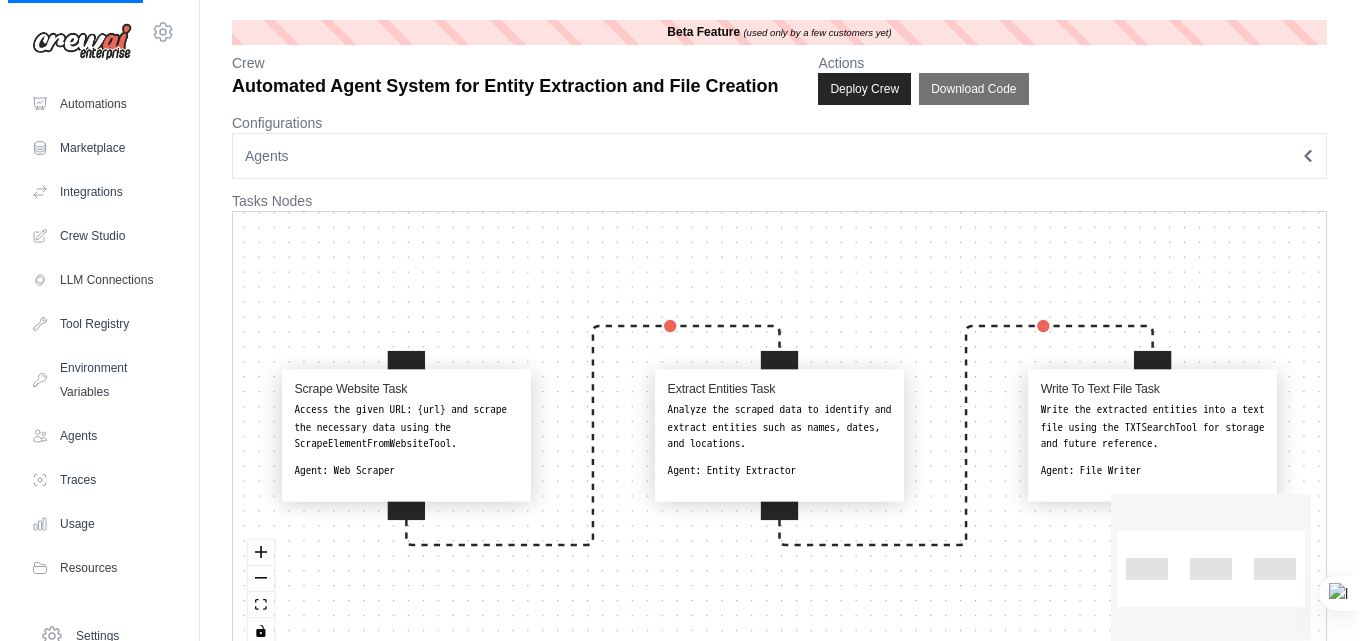 scroll, scrollTop: 0, scrollLeft: 0, axis: both 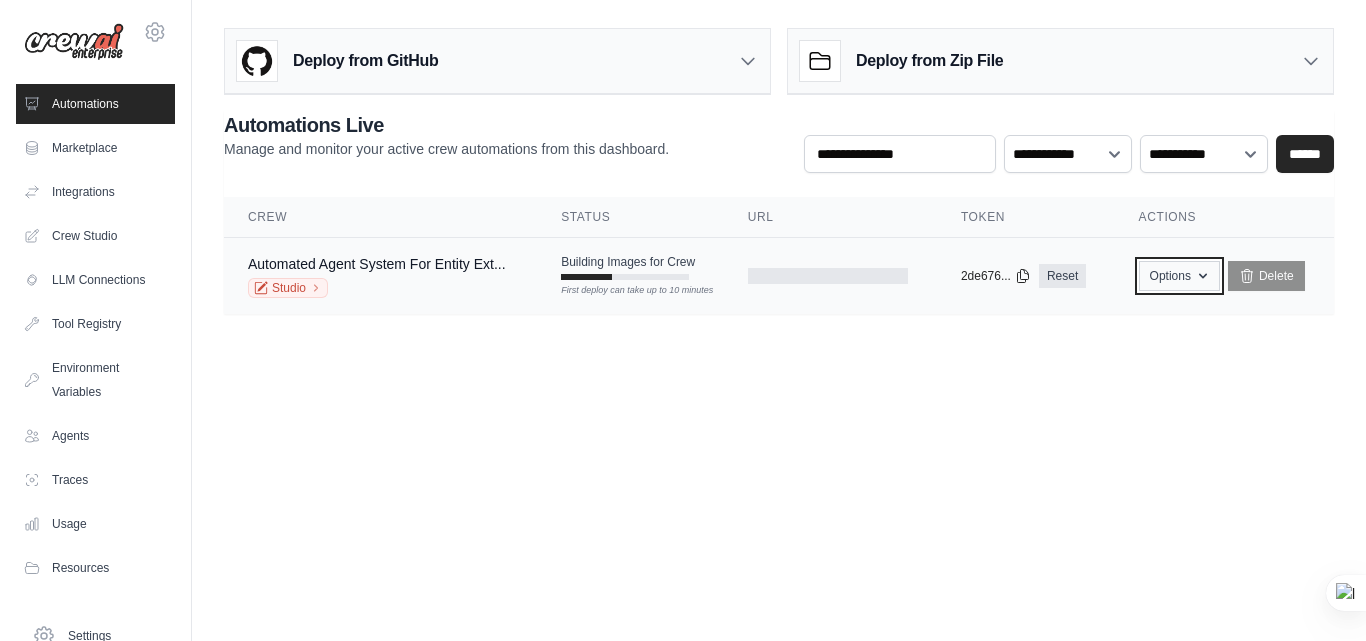 click on "Options" at bounding box center (1179, 276) 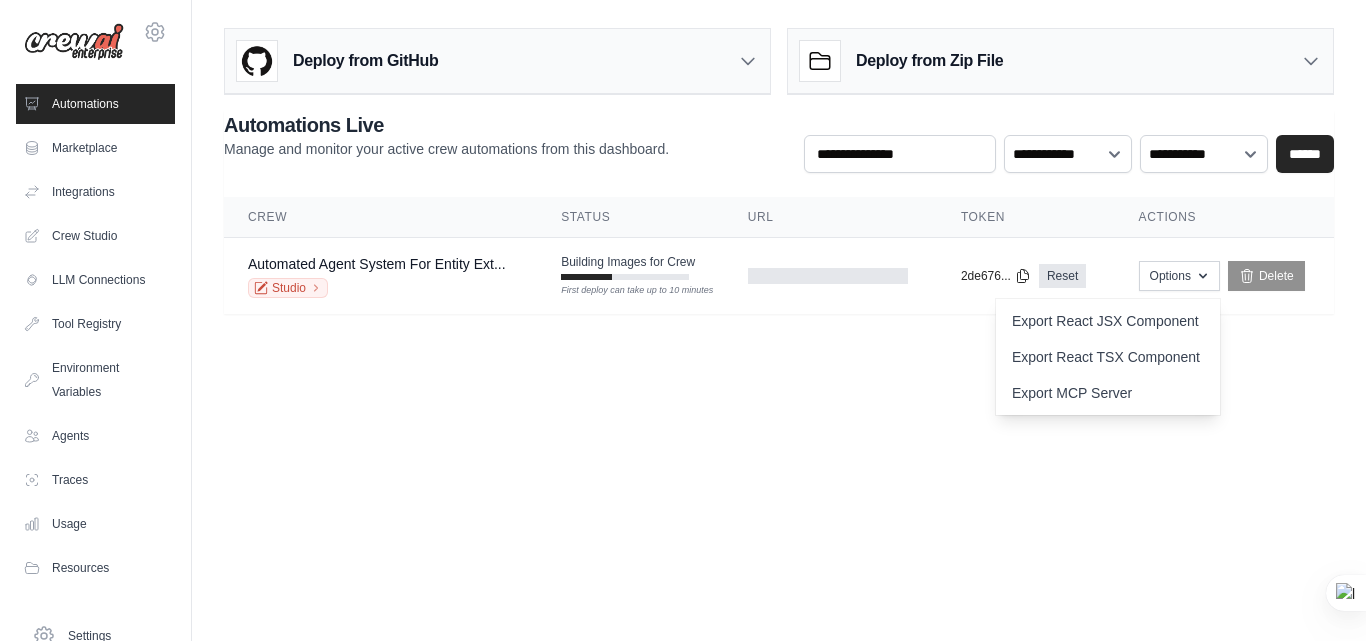 click on "srinivasareddy200@gmail.com
Settings
Automations
Marketplace
Integrations" at bounding box center [683, 320] 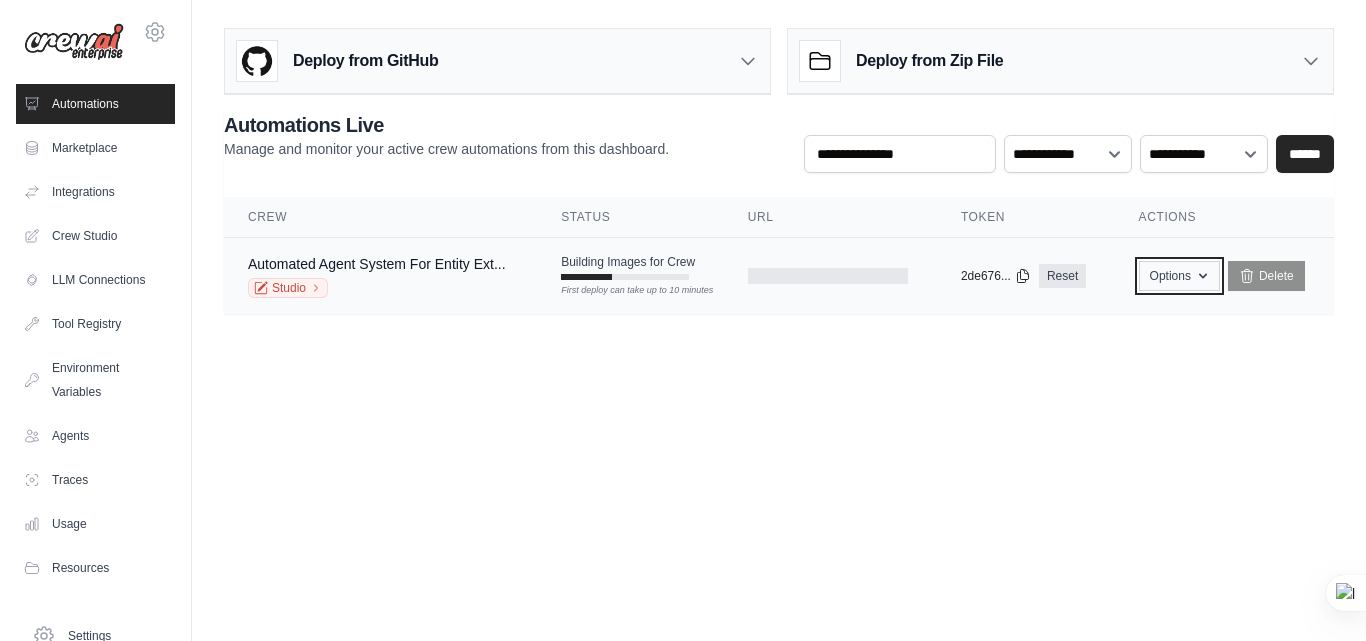 click on "Options" at bounding box center [1179, 276] 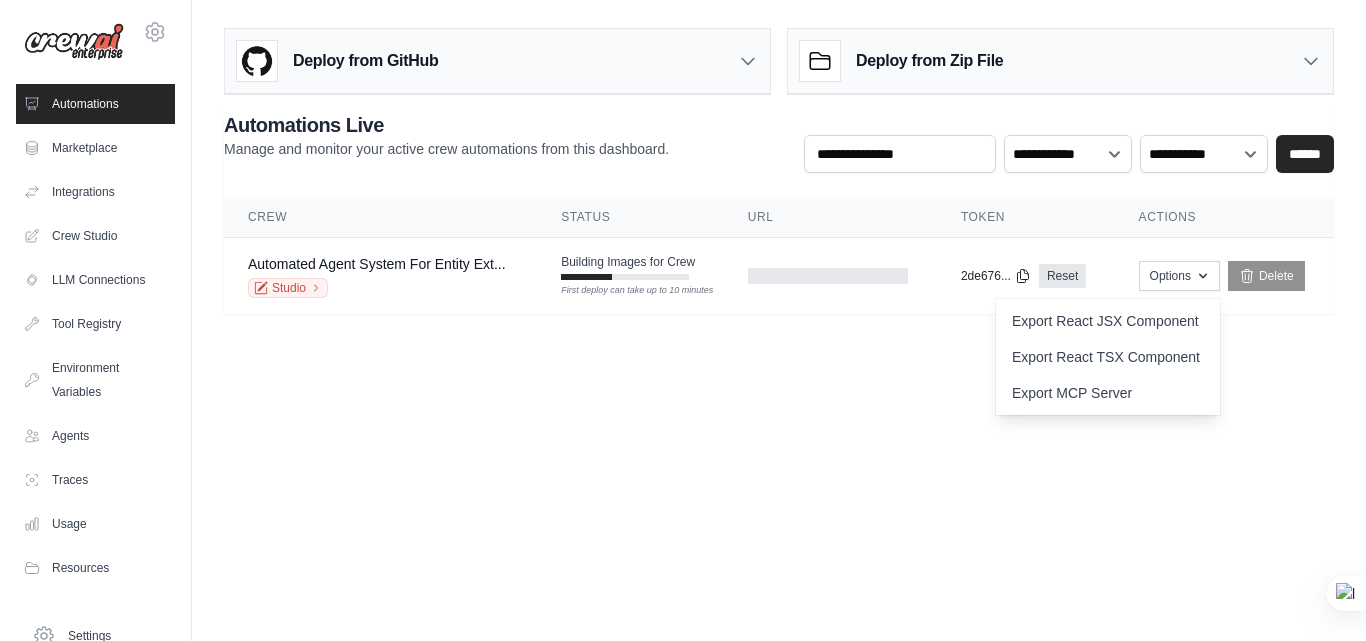 click on "srinivasareddy200@gmail.com
Settings
Automations
Marketplace
Integrations" at bounding box center [683, 320] 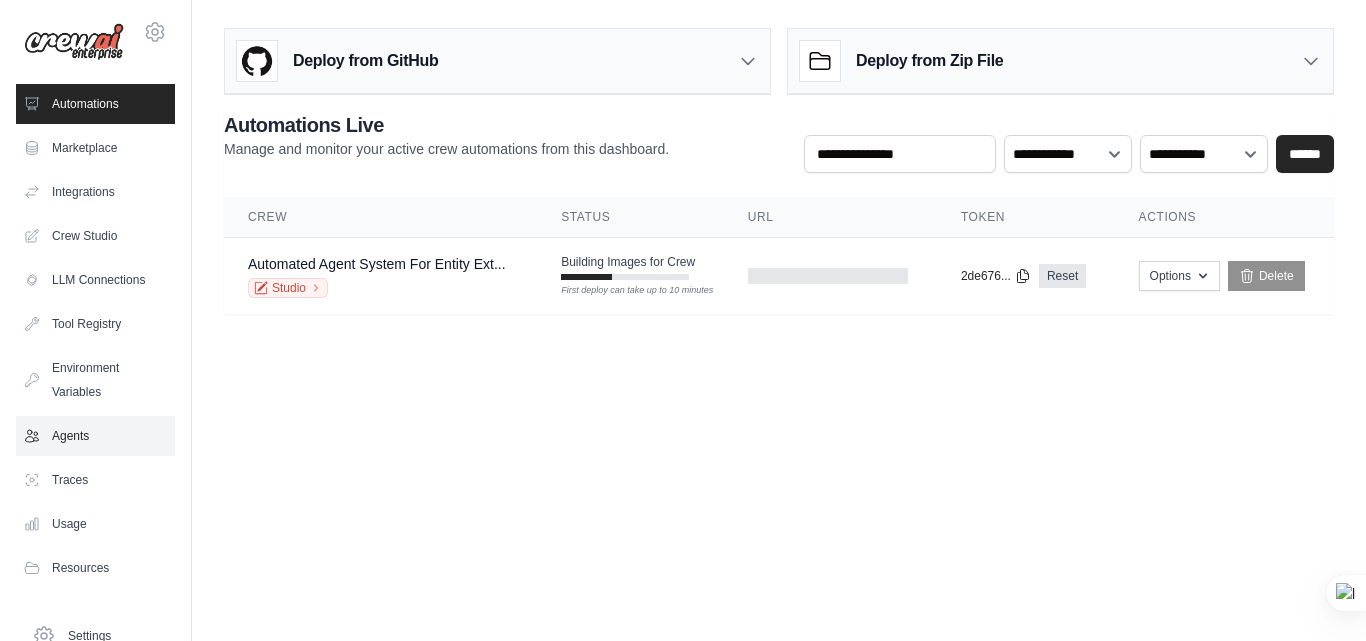 click on "Agents" at bounding box center (95, 436) 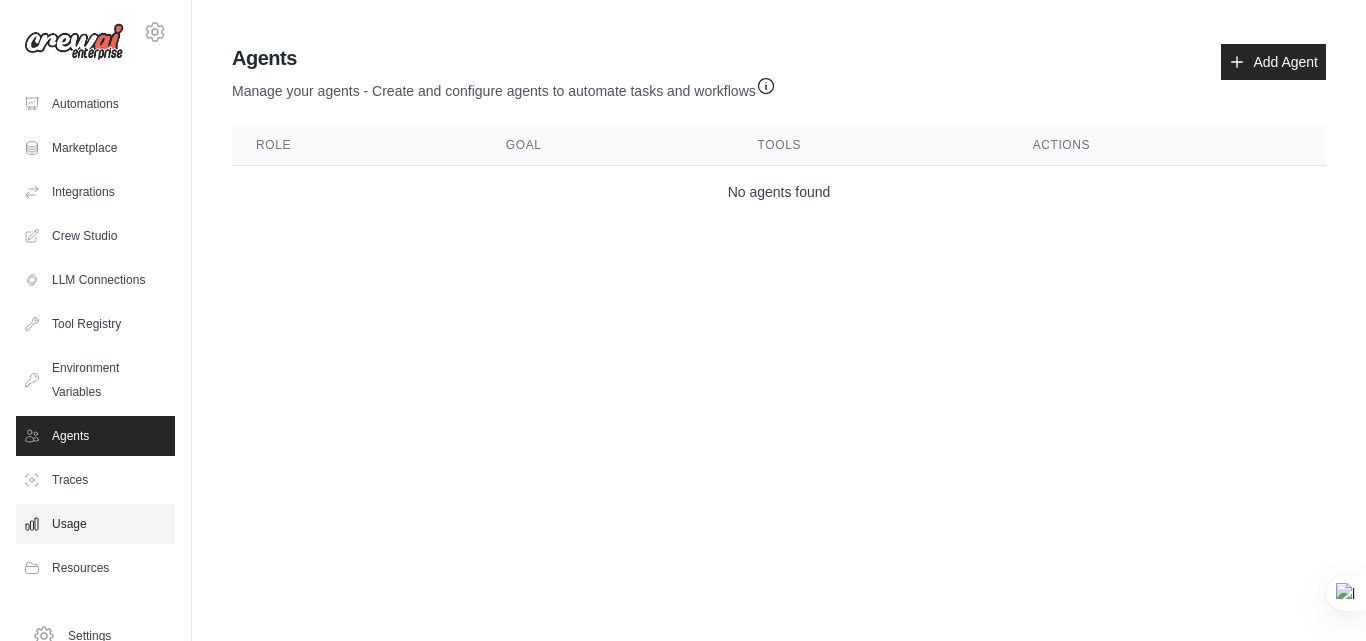 click on "Usage" at bounding box center (95, 524) 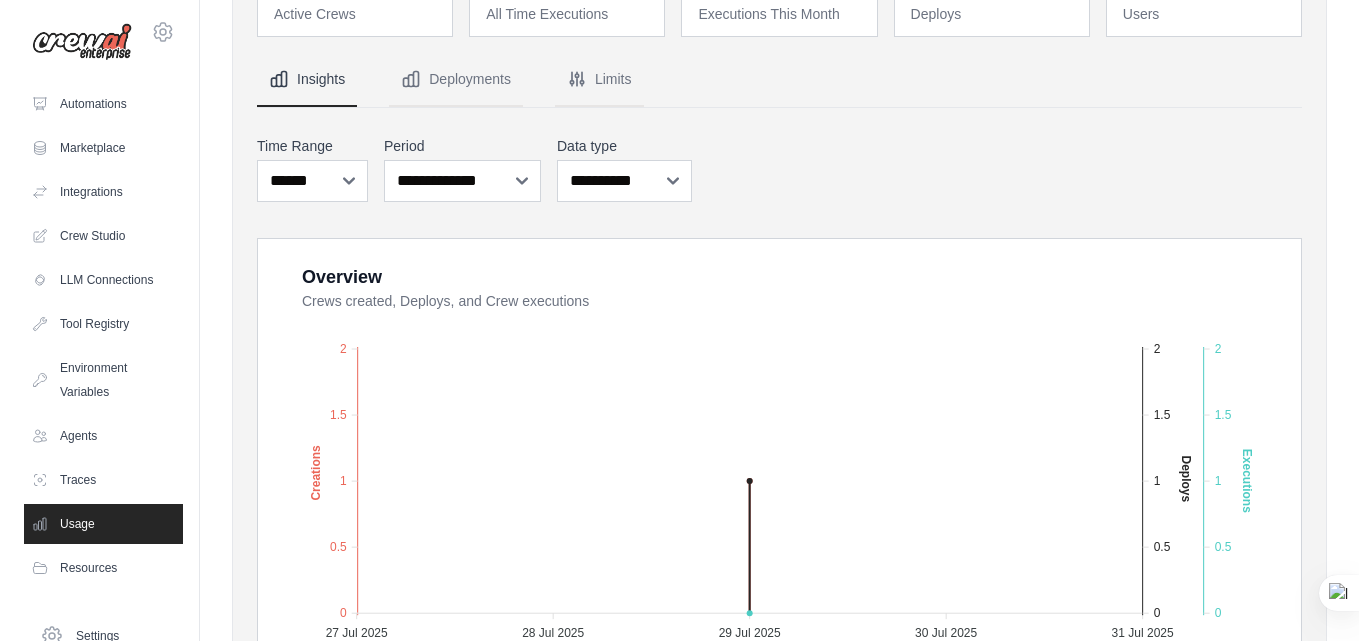 scroll, scrollTop: 0, scrollLeft: 0, axis: both 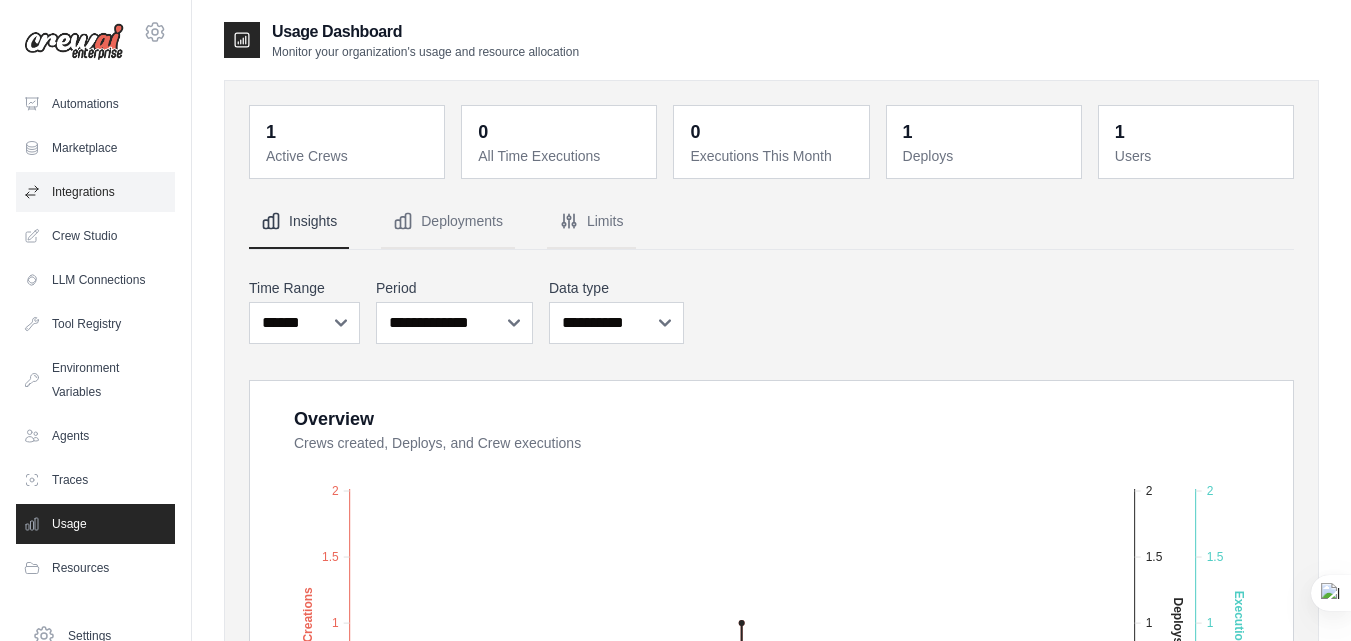 click on "Integrations" at bounding box center (95, 192) 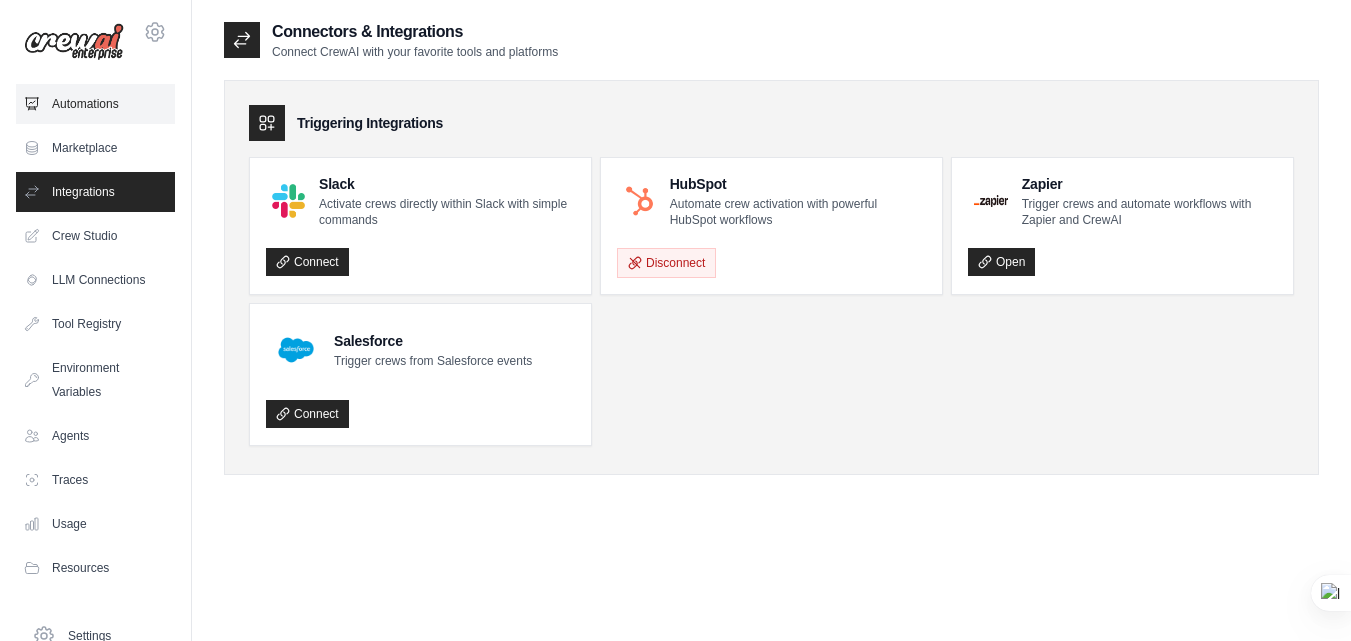 click on "Automations" at bounding box center (95, 104) 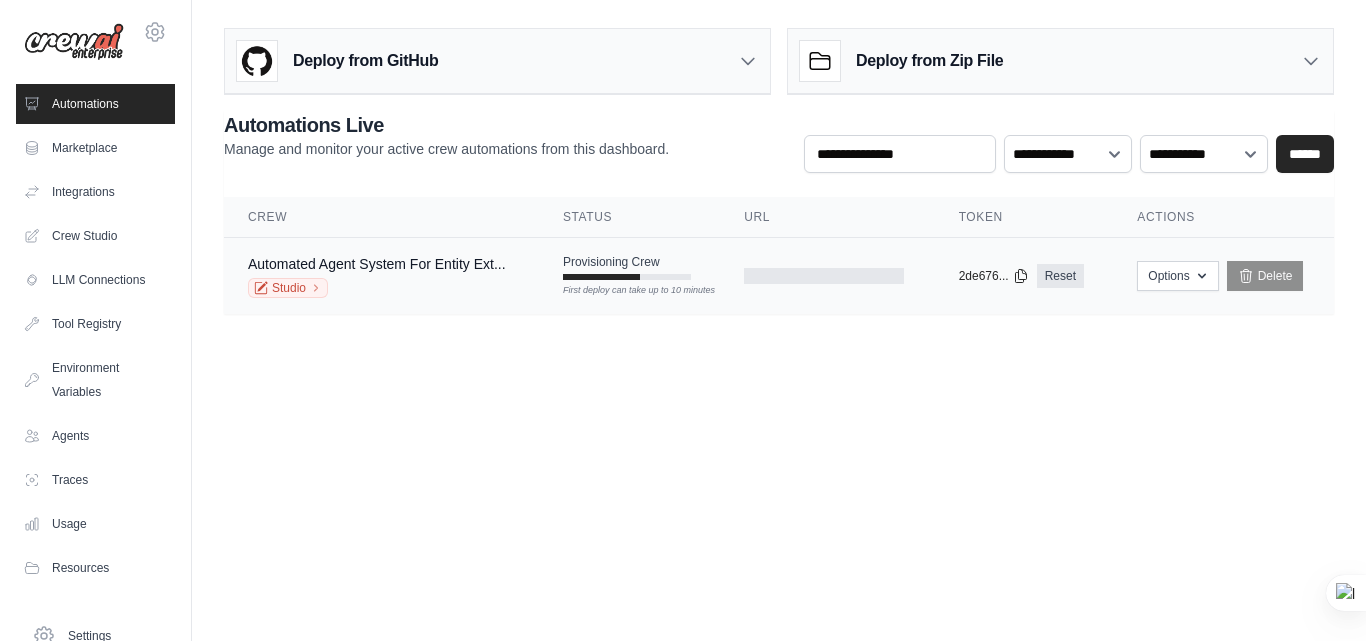 click on "Provisioning Crew
First deploy can take up to 10 minutes" at bounding box center (629, 267) 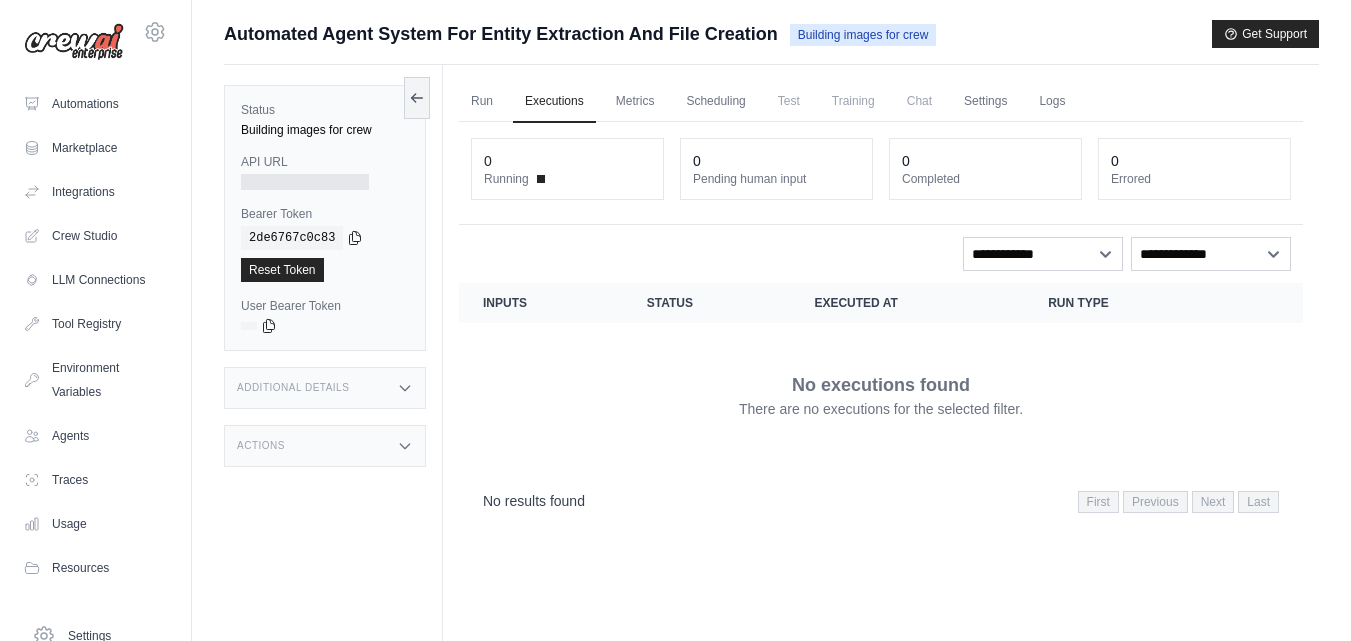 scroll, scrollTop: 0, scrollLeft: 0, axis: both 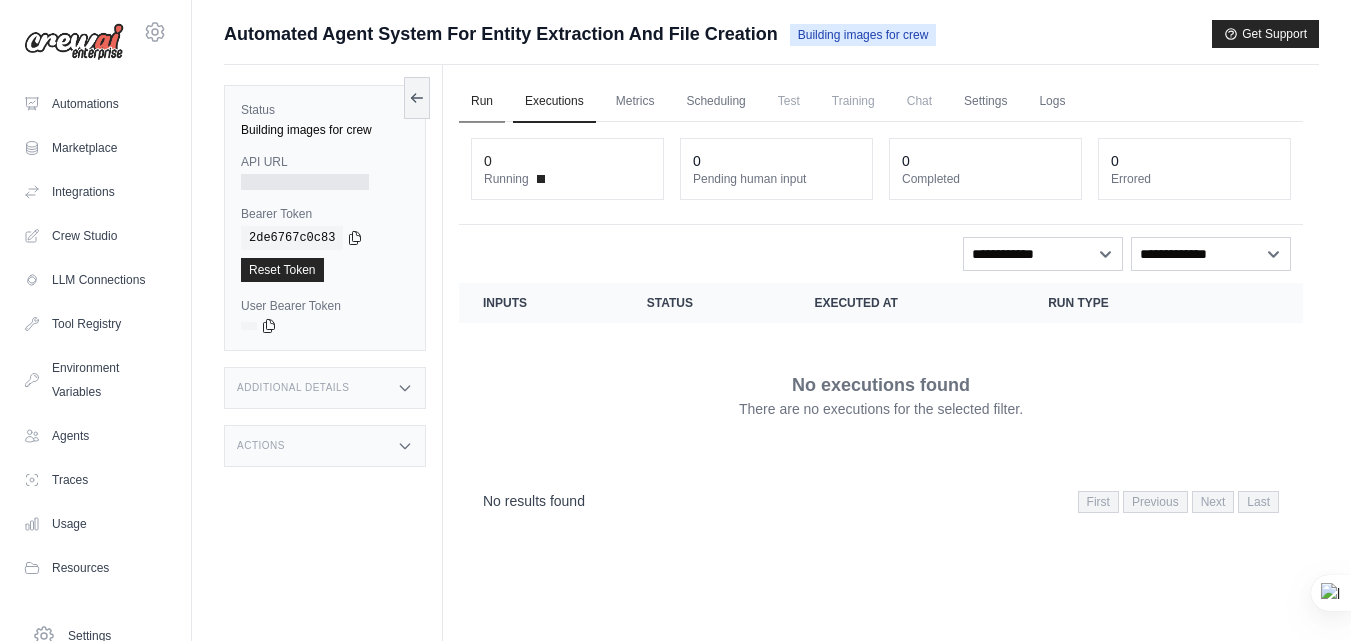 click on "Run" at bounding box center (482, 102) 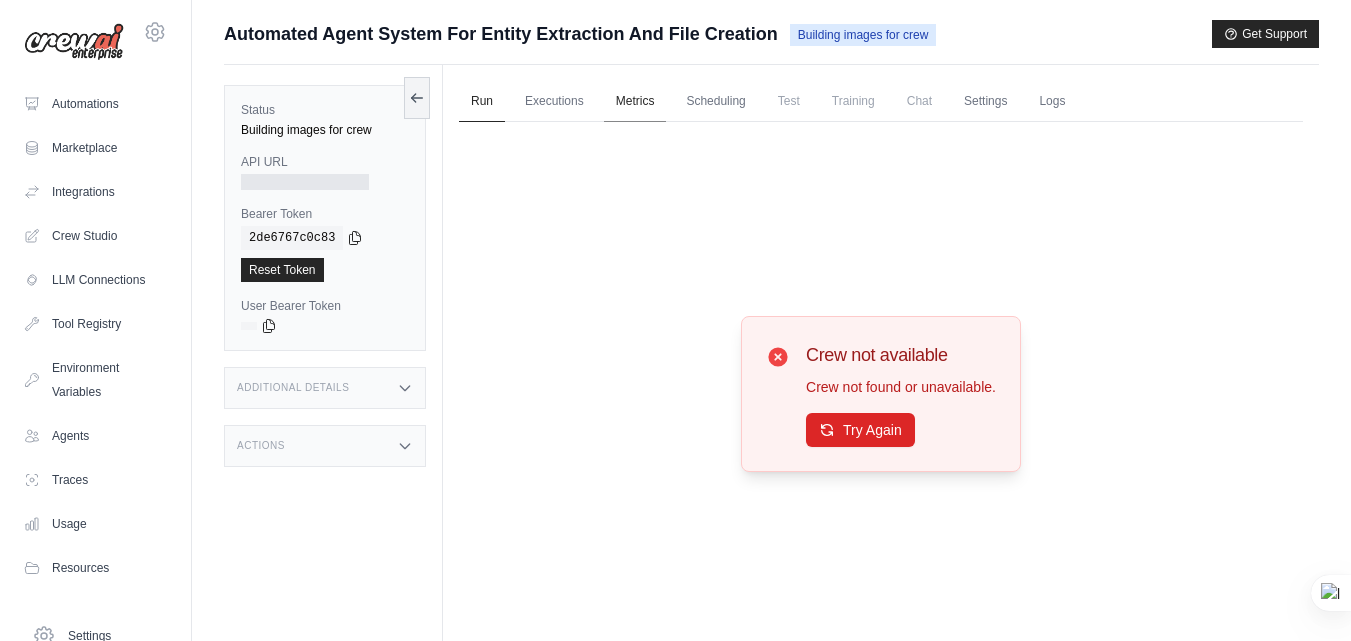 click on "Metrics" at bounding box center [635, 102] 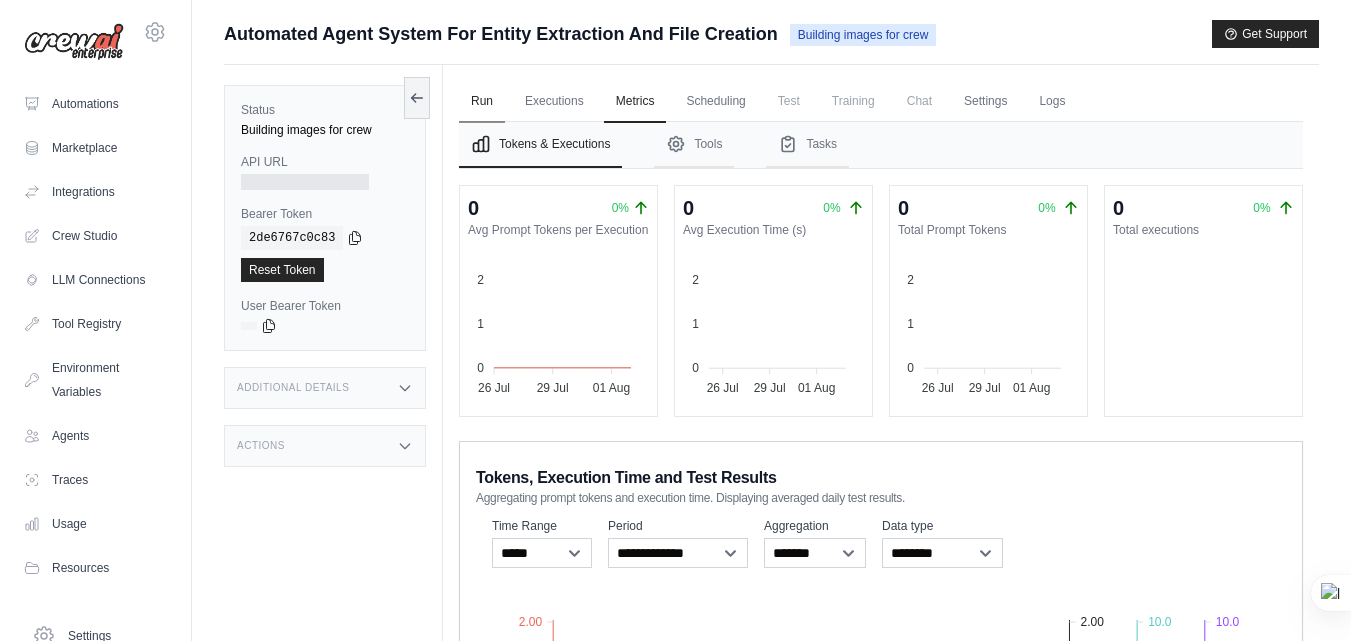 click on "Run" at bounding box center [482, 102] 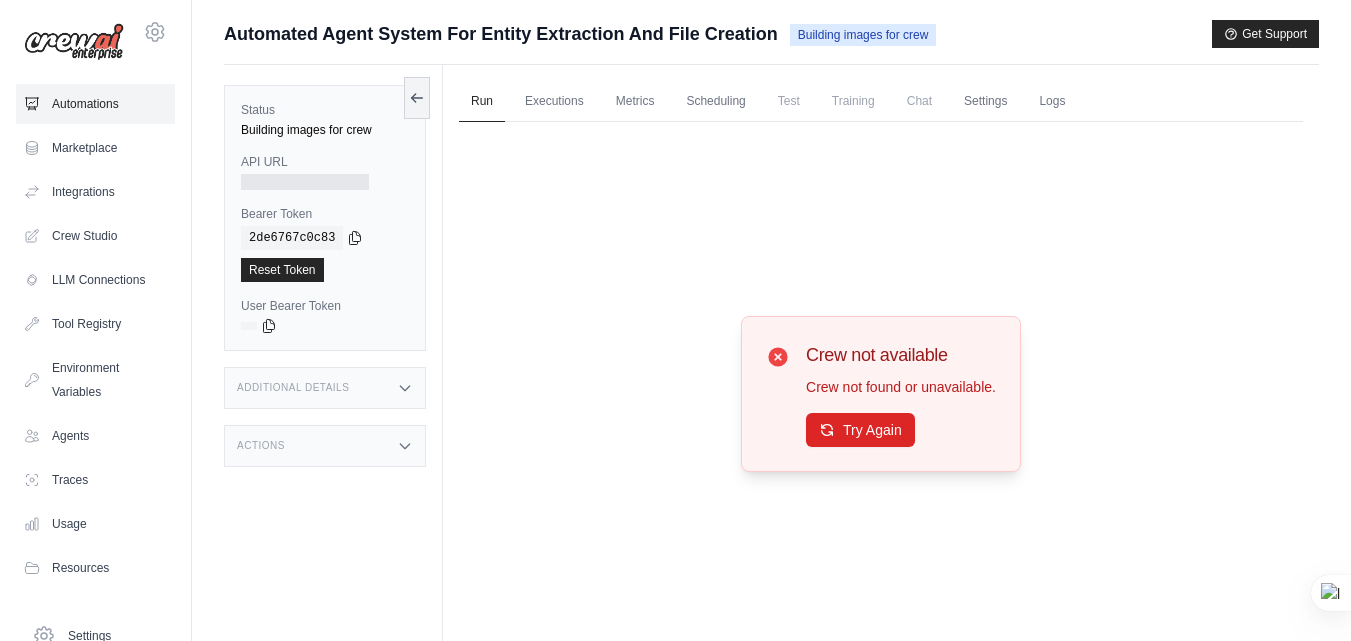 click on "Automations" at bounding box center [95, 104] 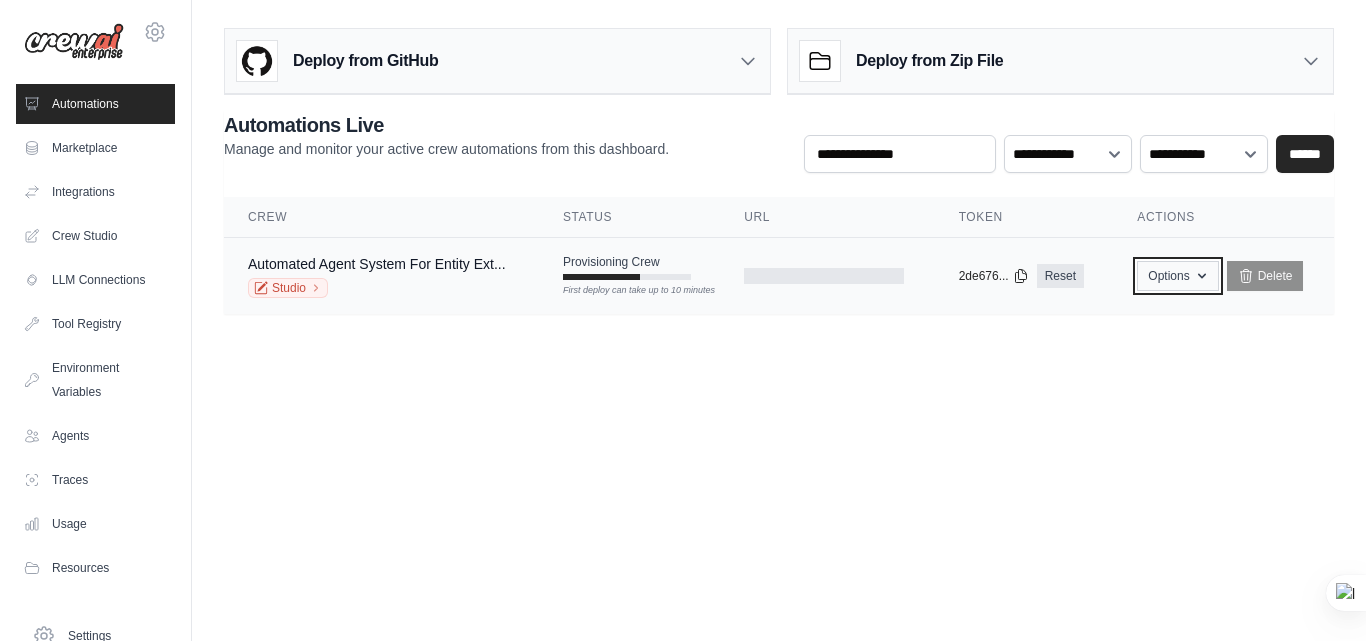 click on "Options" at bounding box center [1177, 276] 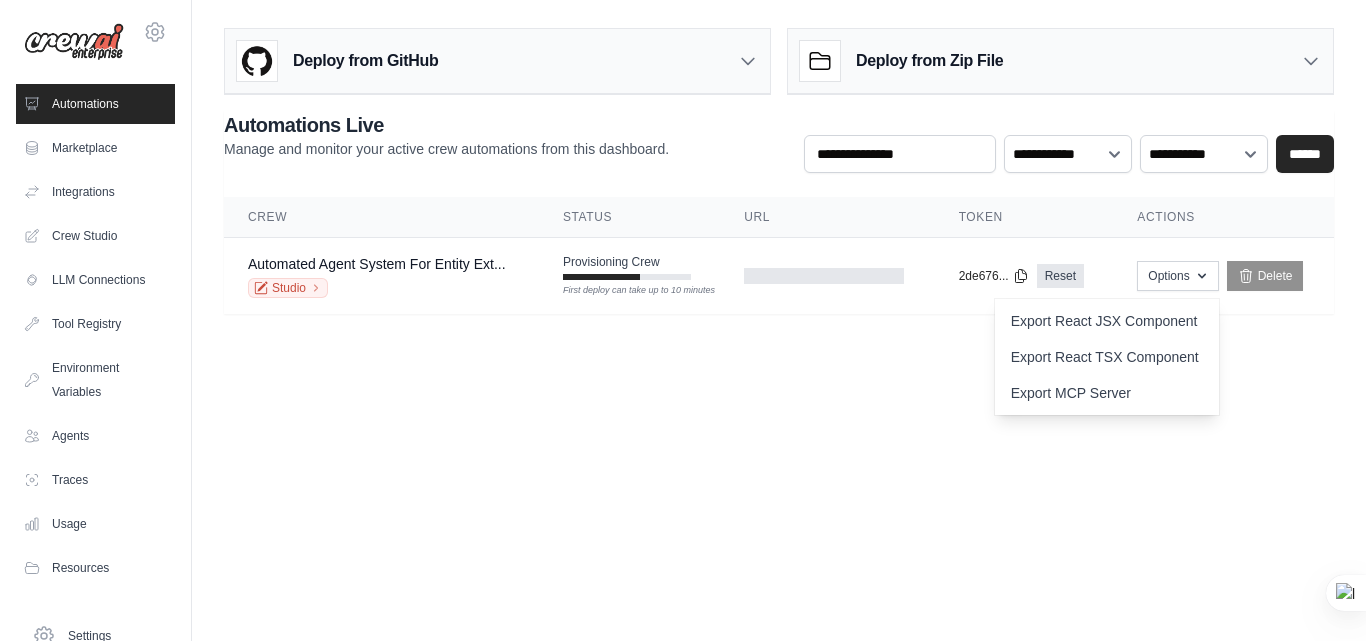 click on "srinivasareddy200@gmail.com
Settings
Automations
Marketplace
Integrations" at bounding box center (683, 320) 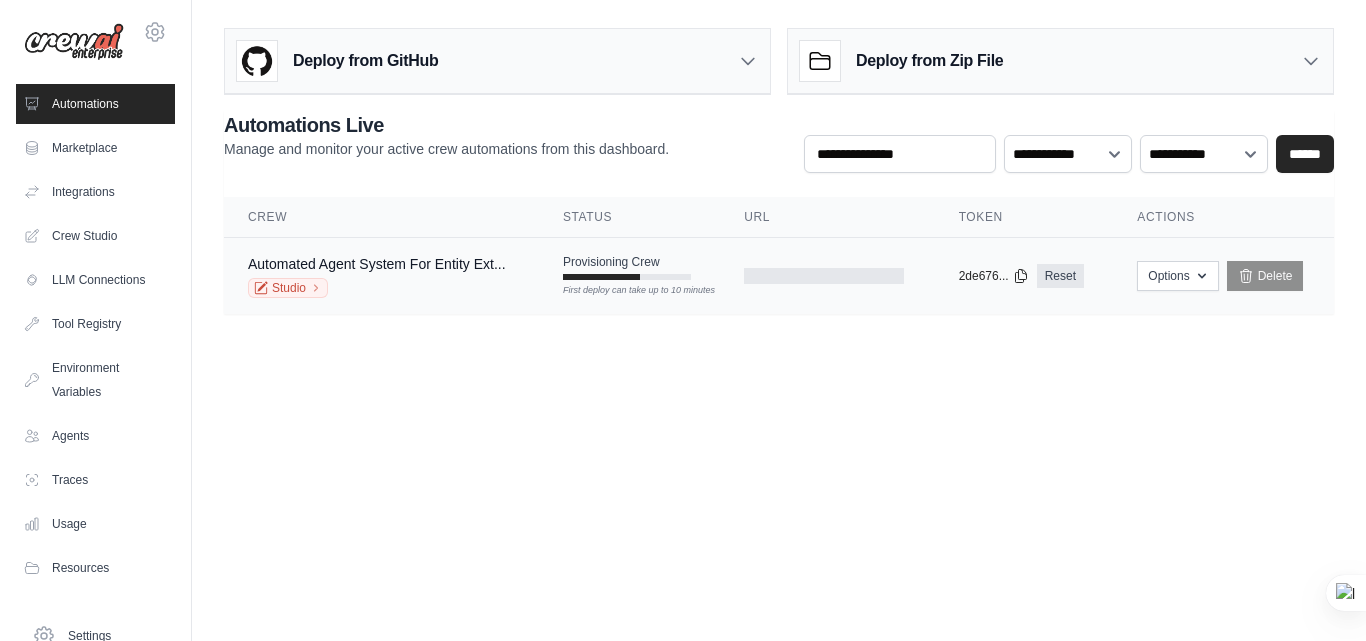 click on "Options
Export React JSX Component
Export React TSX Component
Export MCP Server
Delete" at bounding box center (1223, 276) 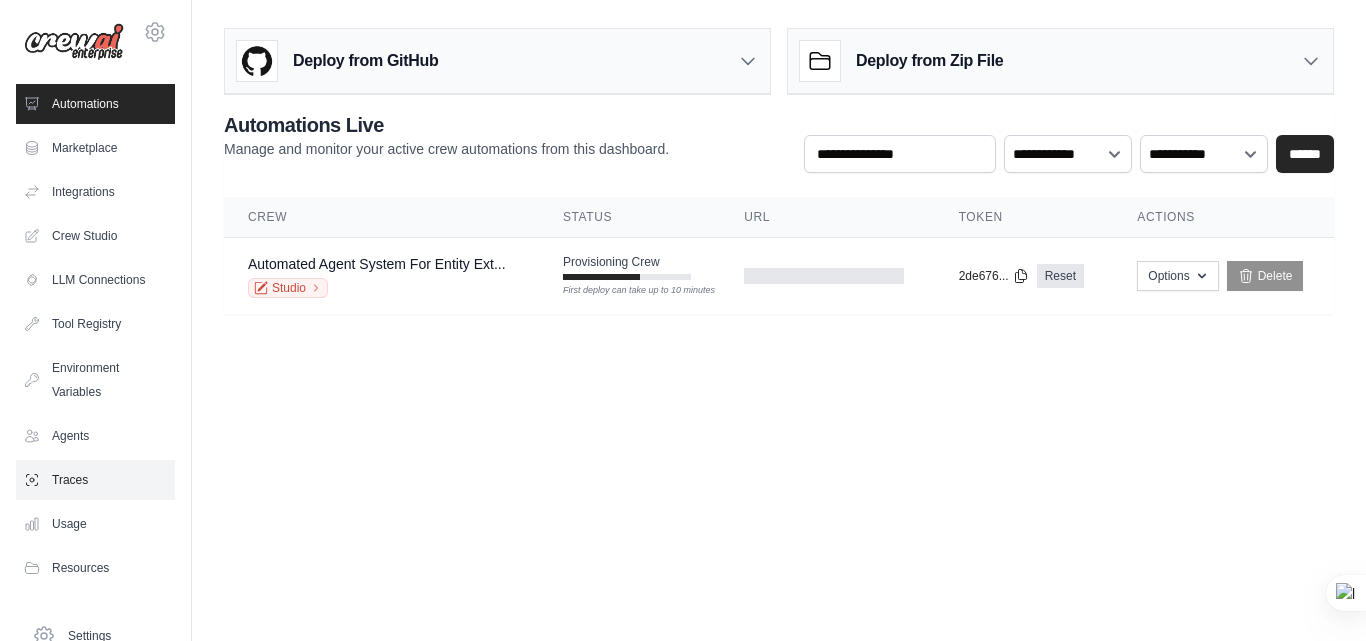 scroll, scrollTop: 77, scrollLeft: 0, axis: vertical 